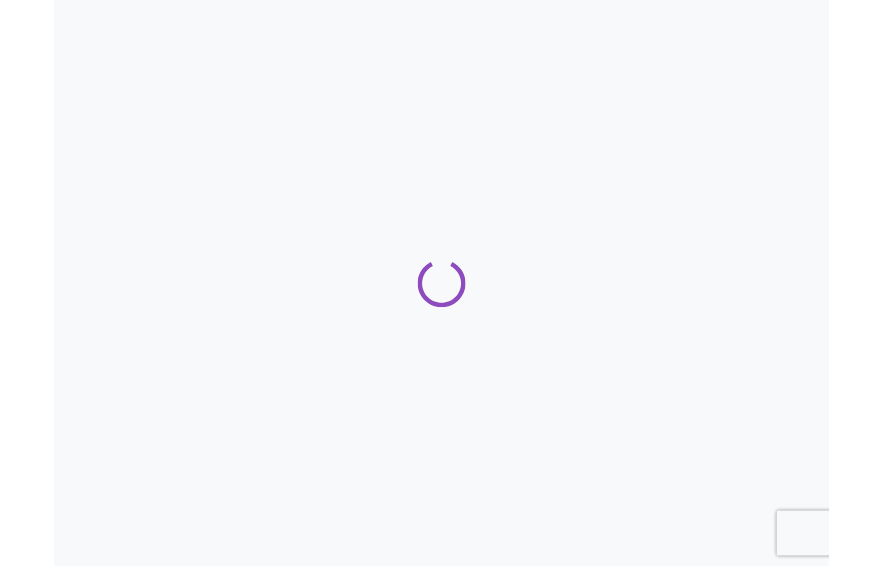 scroll, scrollTop: 0, scrollLeft: 0, axis: both 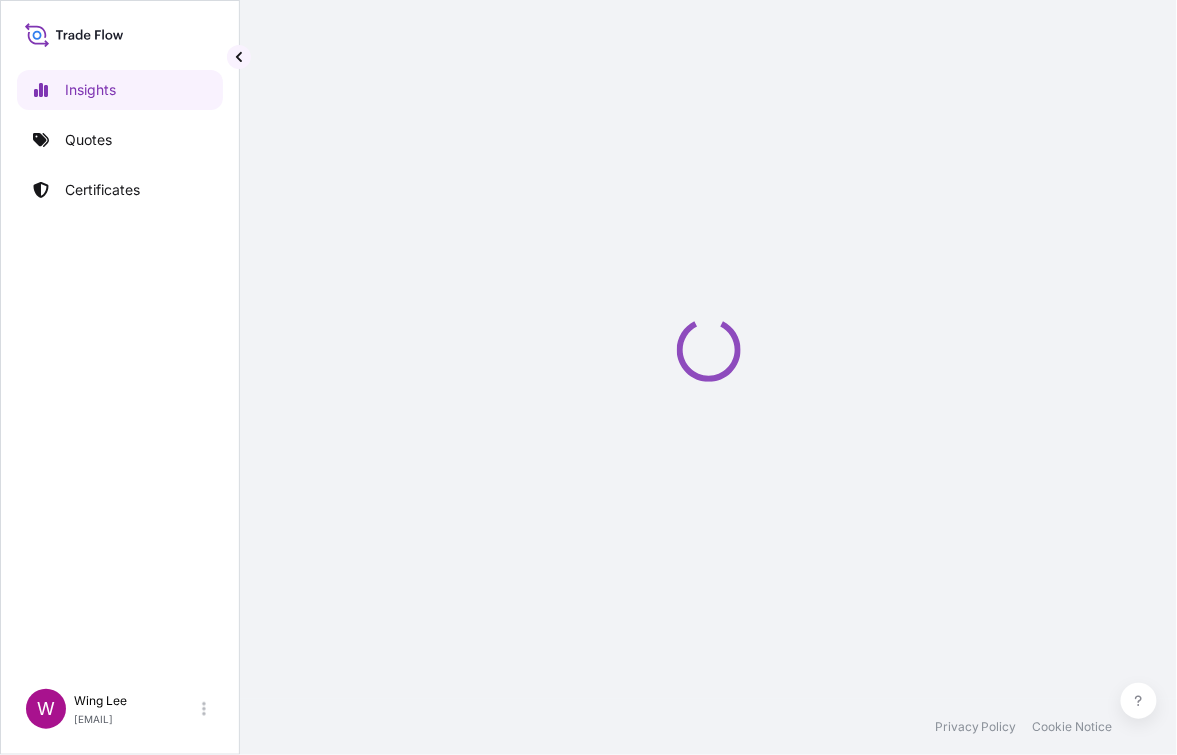 select on "2025" 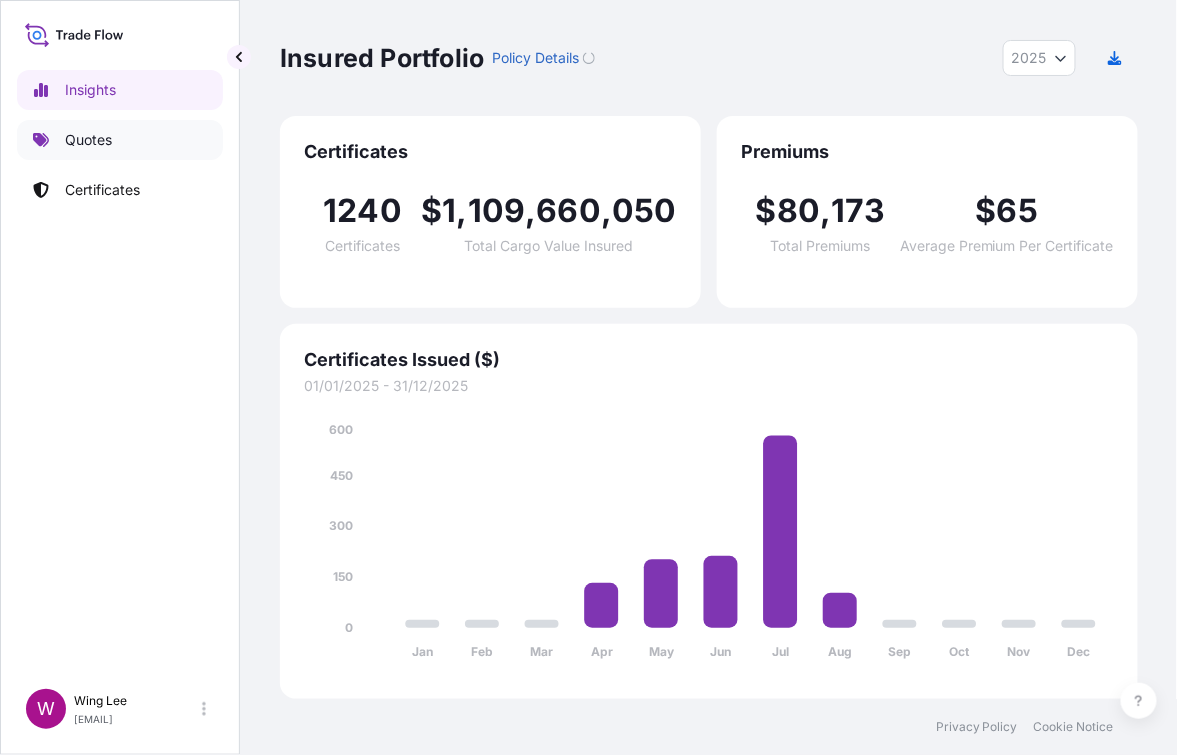 click on "Quotes" at bounding box center (88, 140) 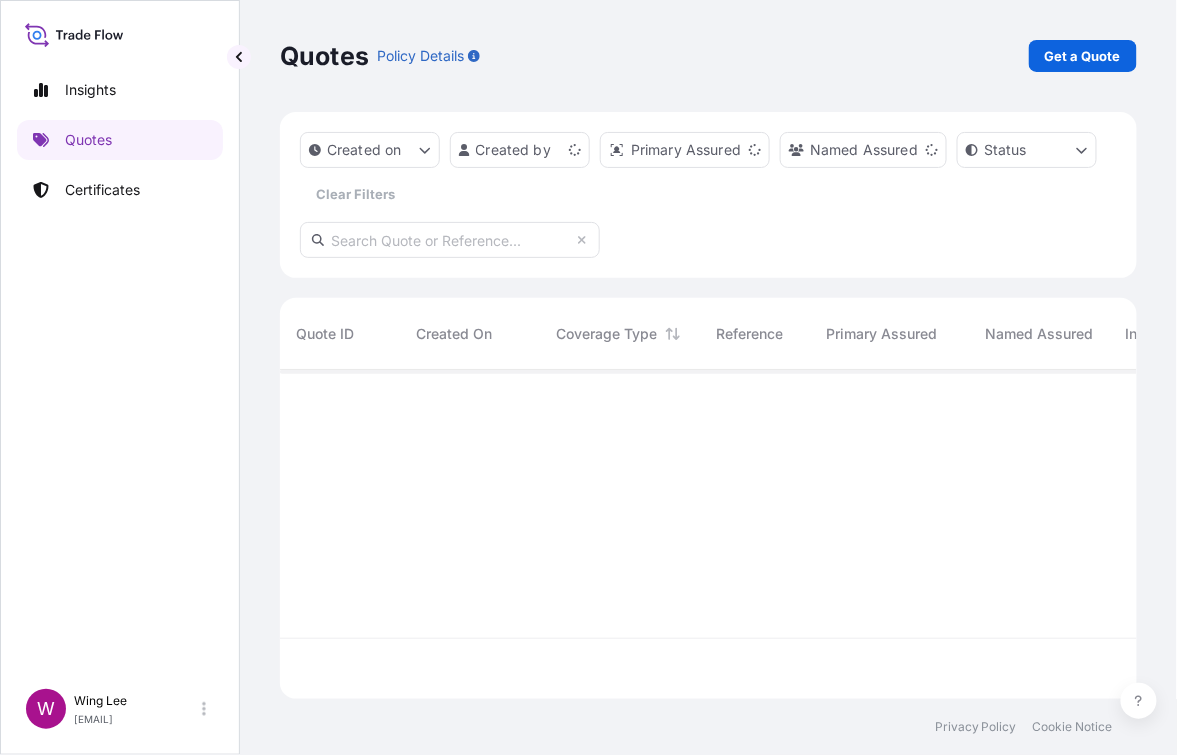 scroll, scrollTop: 21, scrollLeft: 21, axis: both 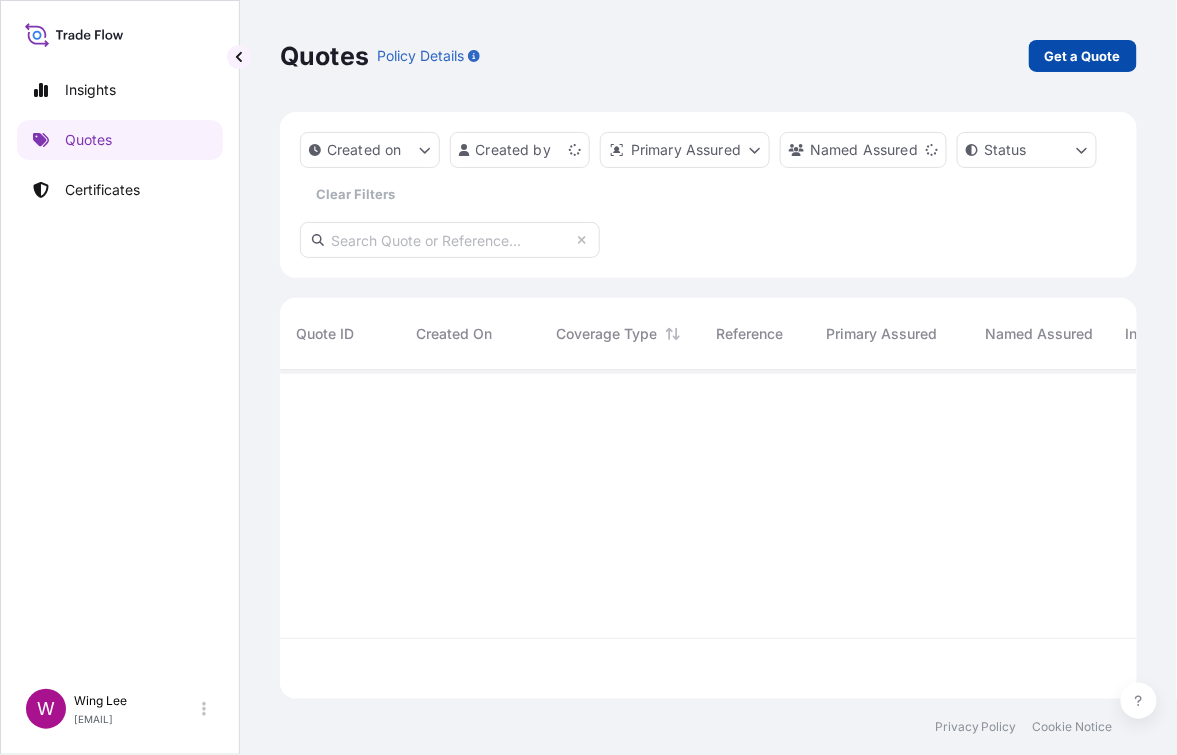 click on "Get a Quote" at bounding box center (1083, 56) 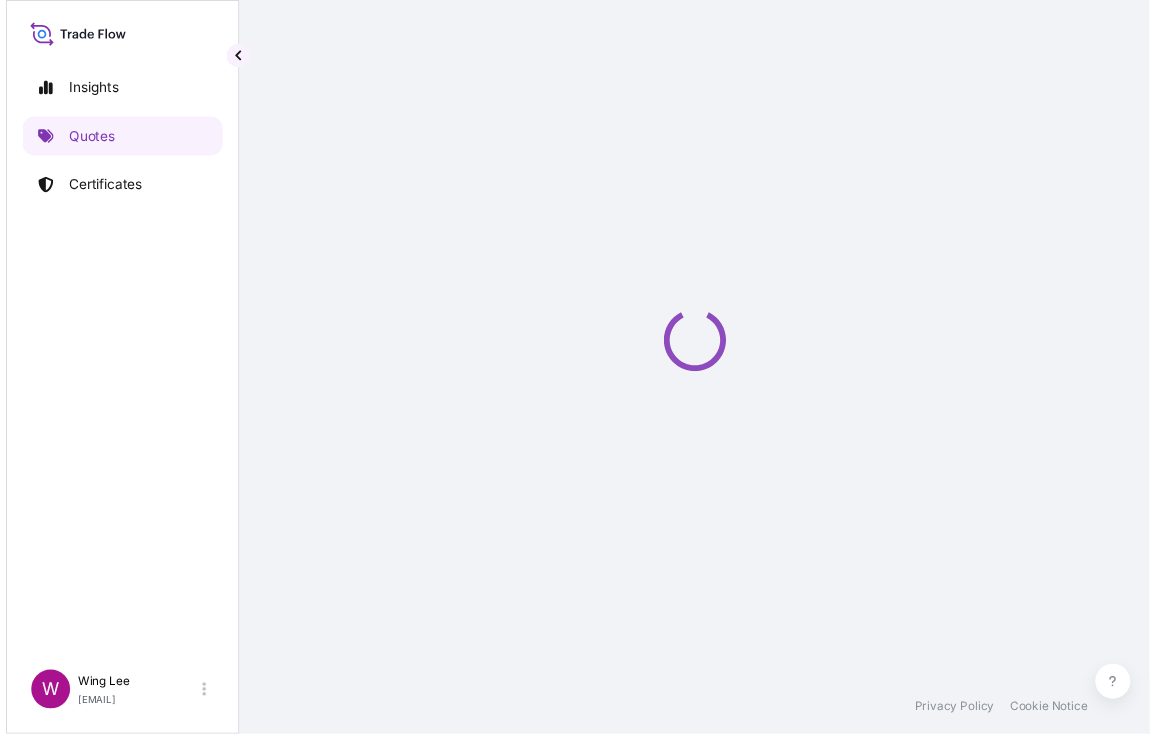 scroll, scrollTop: 0, scrollLeft: 22, axis: horizontal 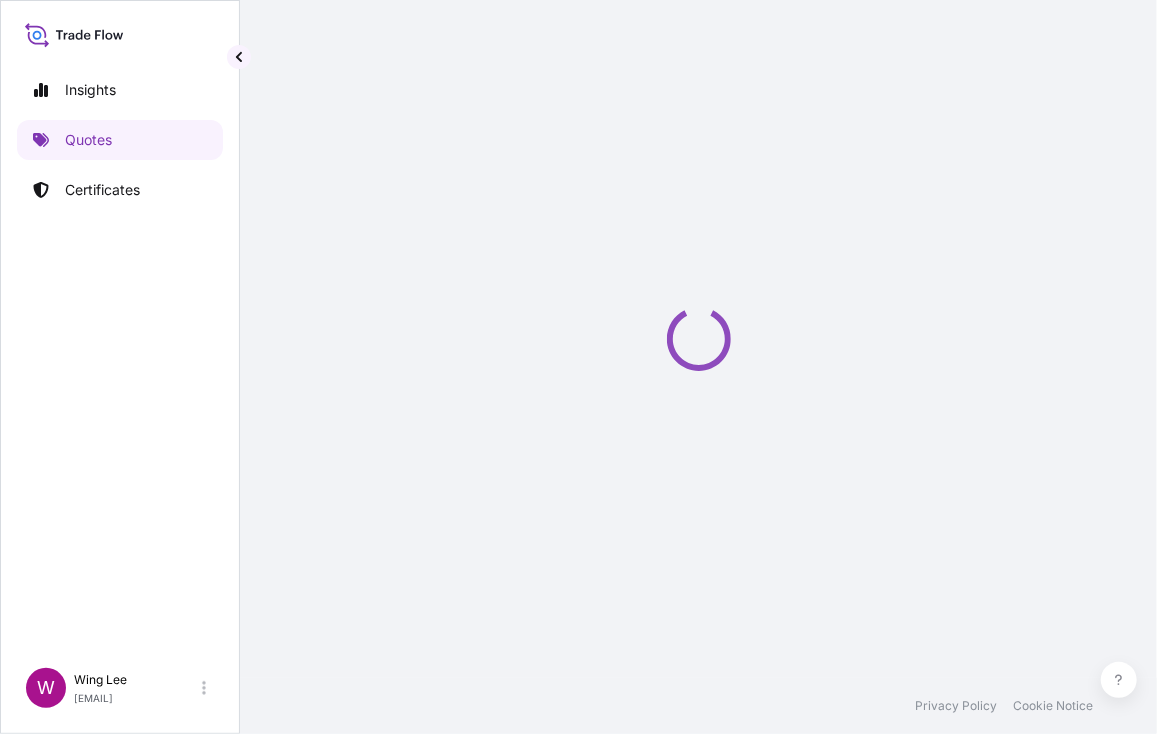 select on "AIR" 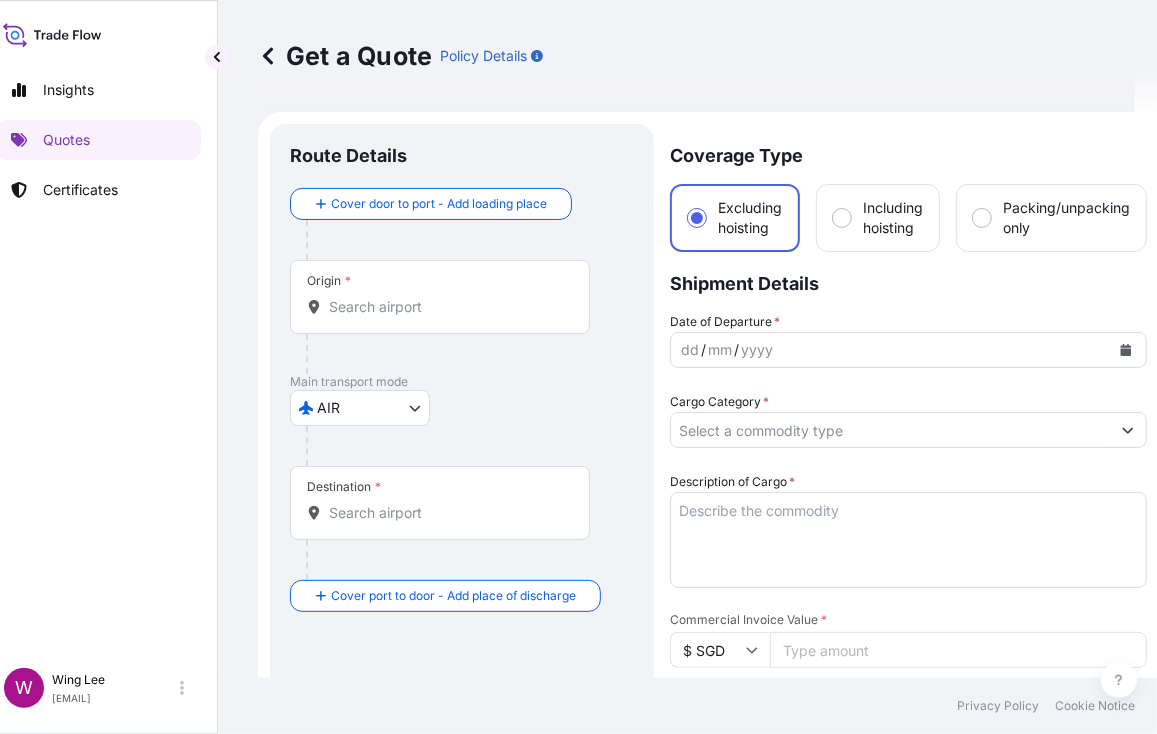 scroll, scrollTop: 32, scrollLeft: 0, axis: vertical 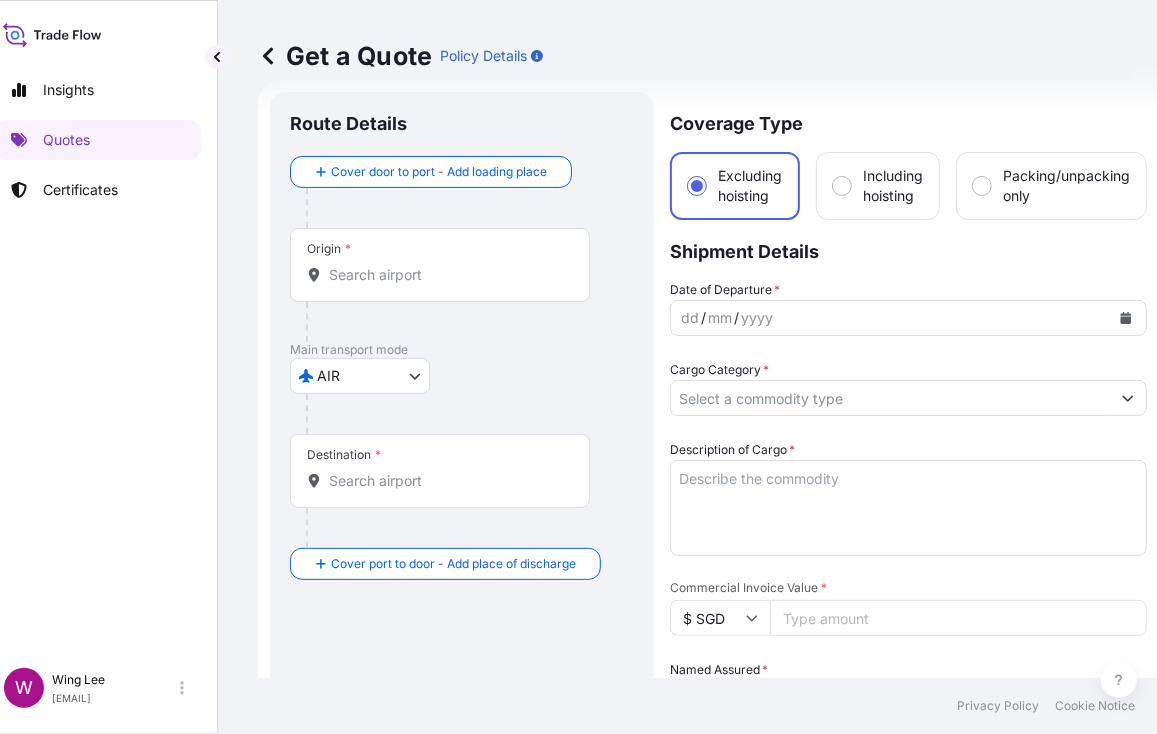 click on "Origin *" at bounding box center (440, 265) 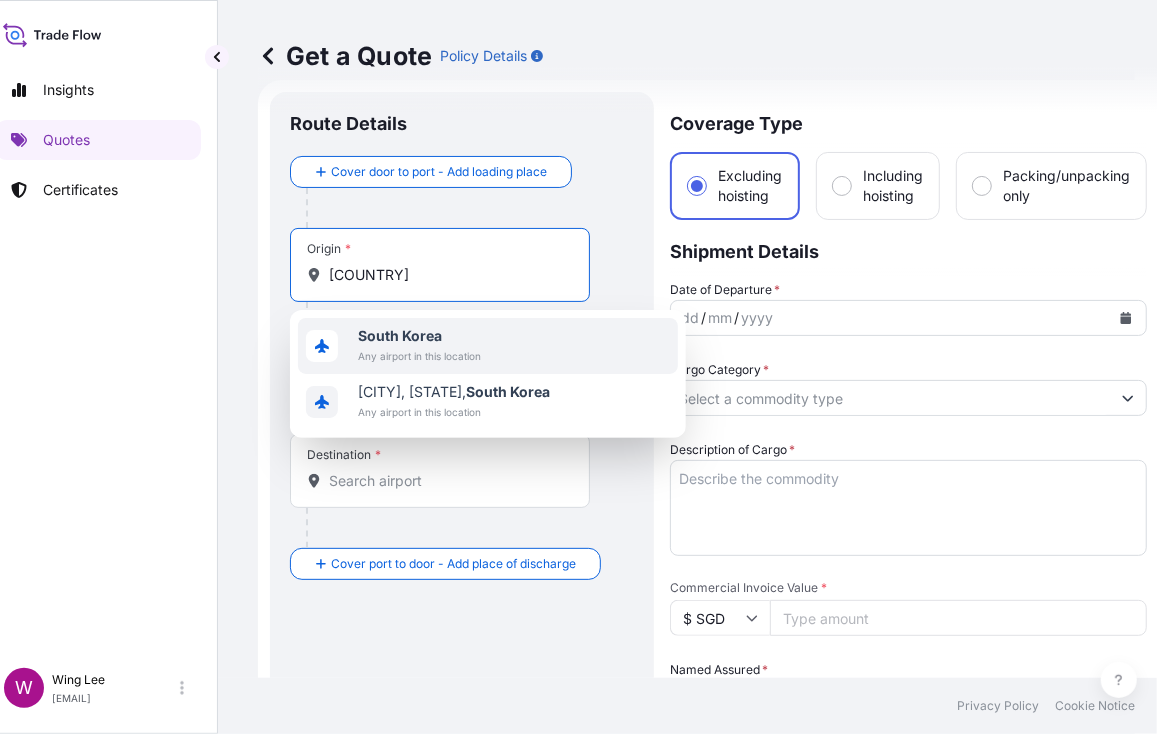 click on "Any airport in this location" at bounding box center (419, 356) 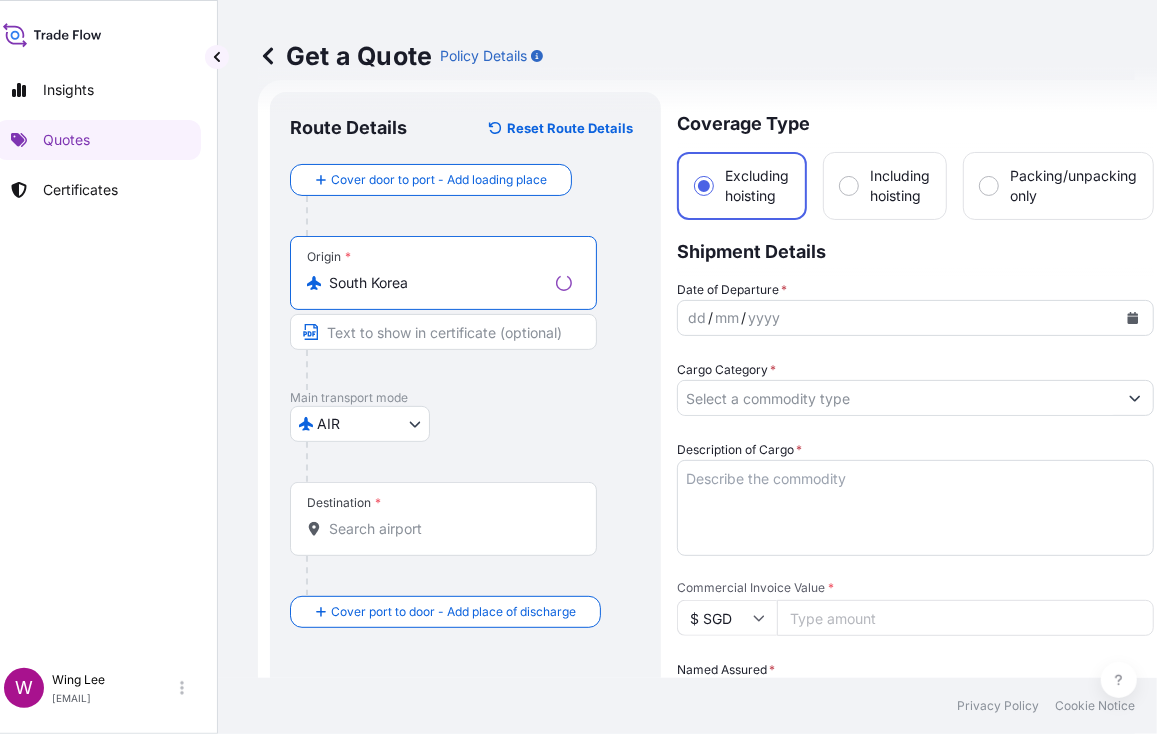 type on "South Korea" 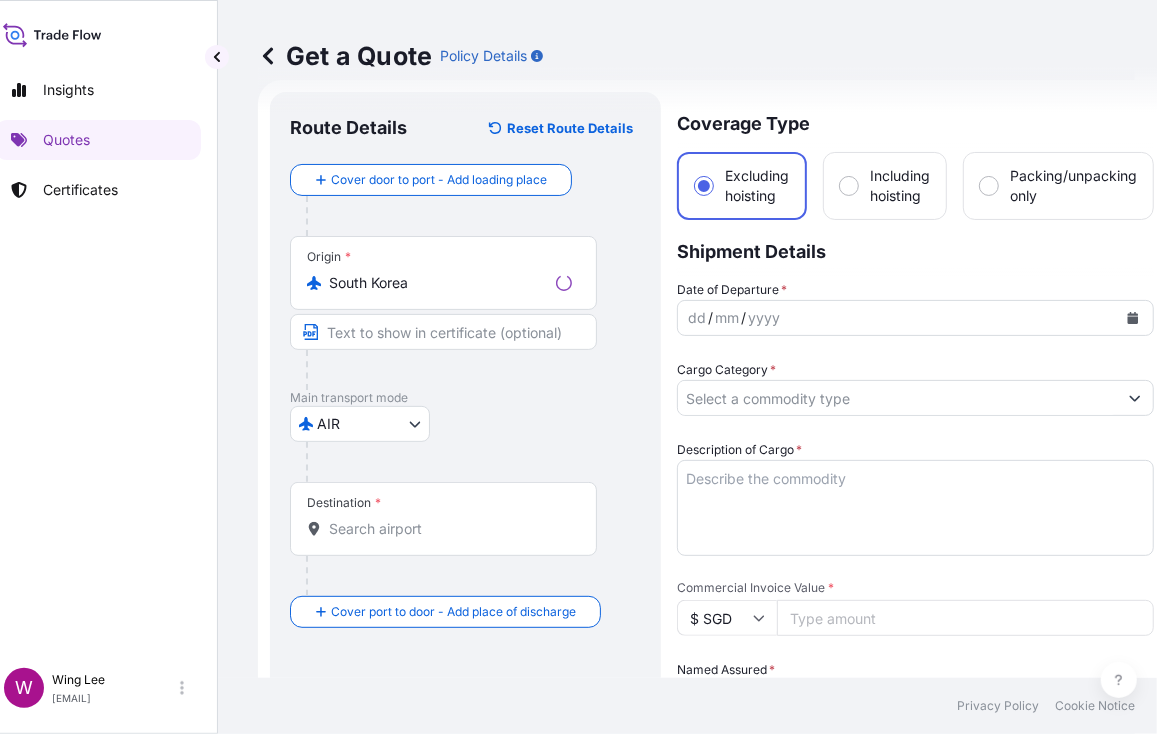 click on "Destination *" at bounding box center [443, 519] 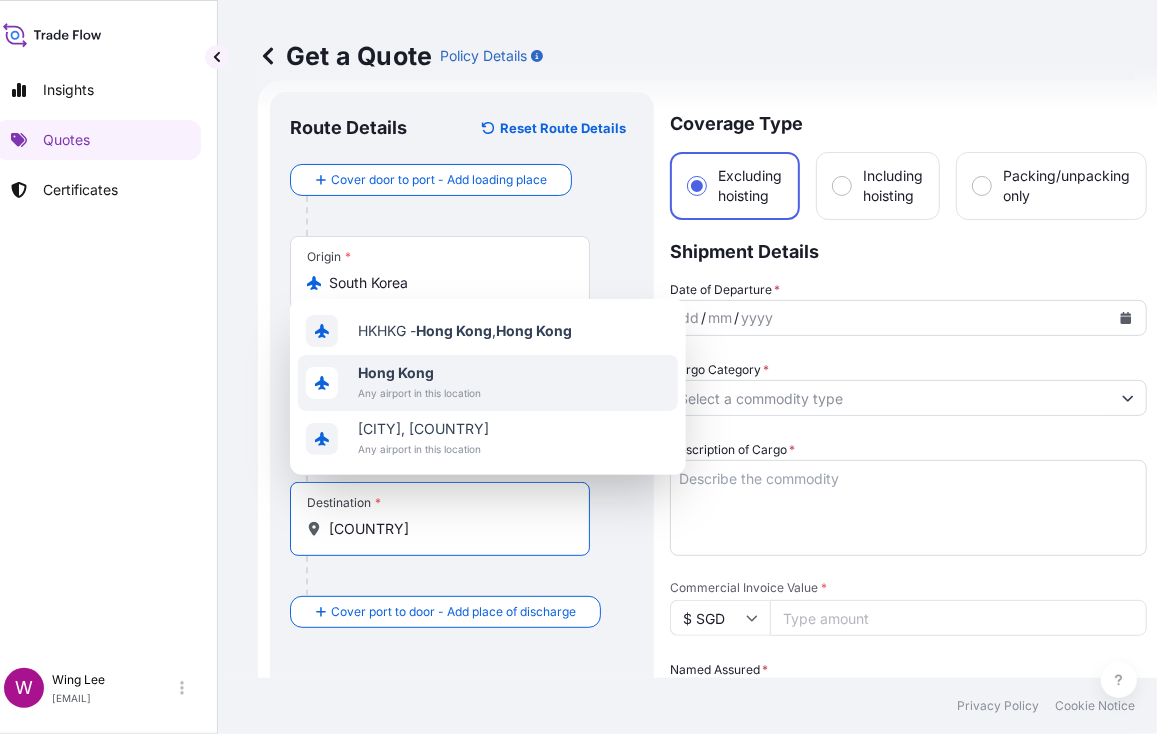click on "Hong Kong" at bounding box center (396, 372) 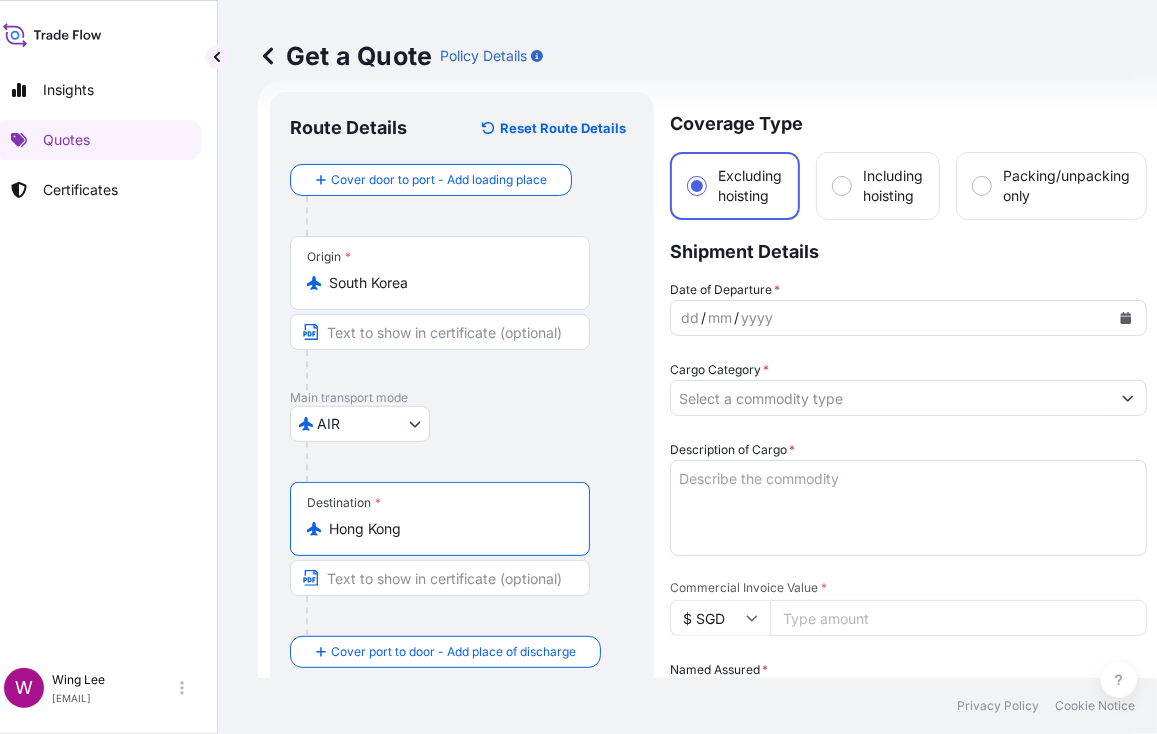 type on "Hong Kong" 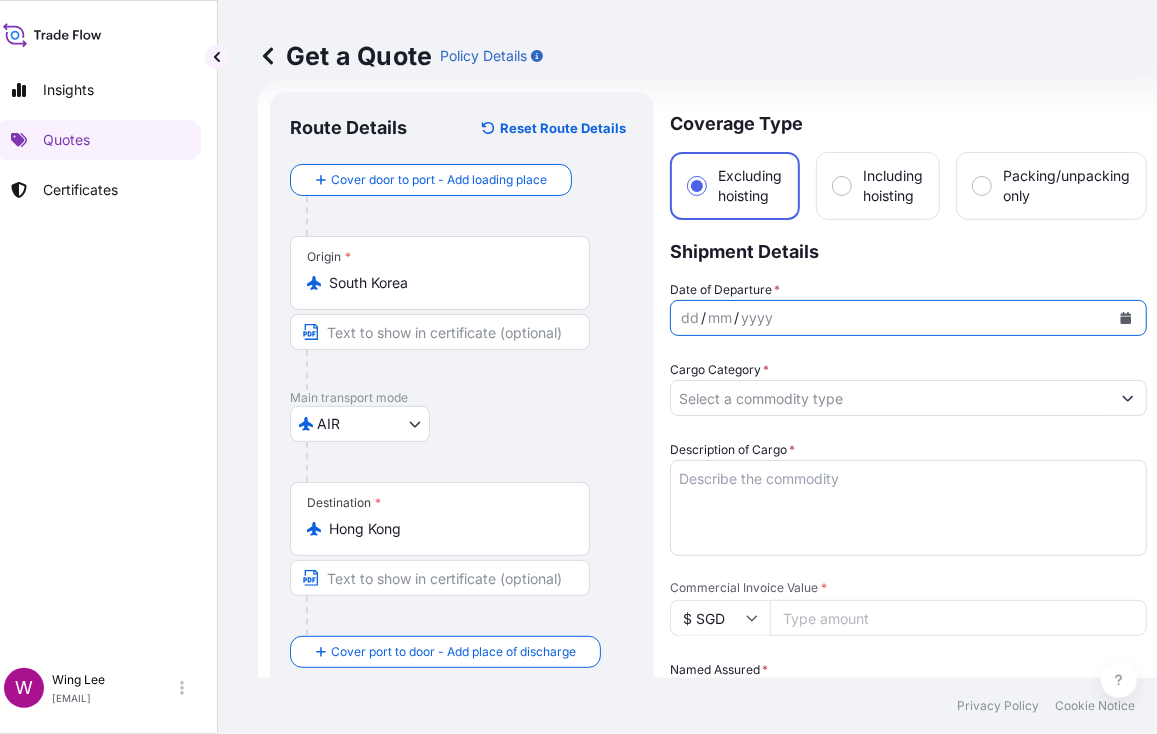click at bounding box center [1126, 318] 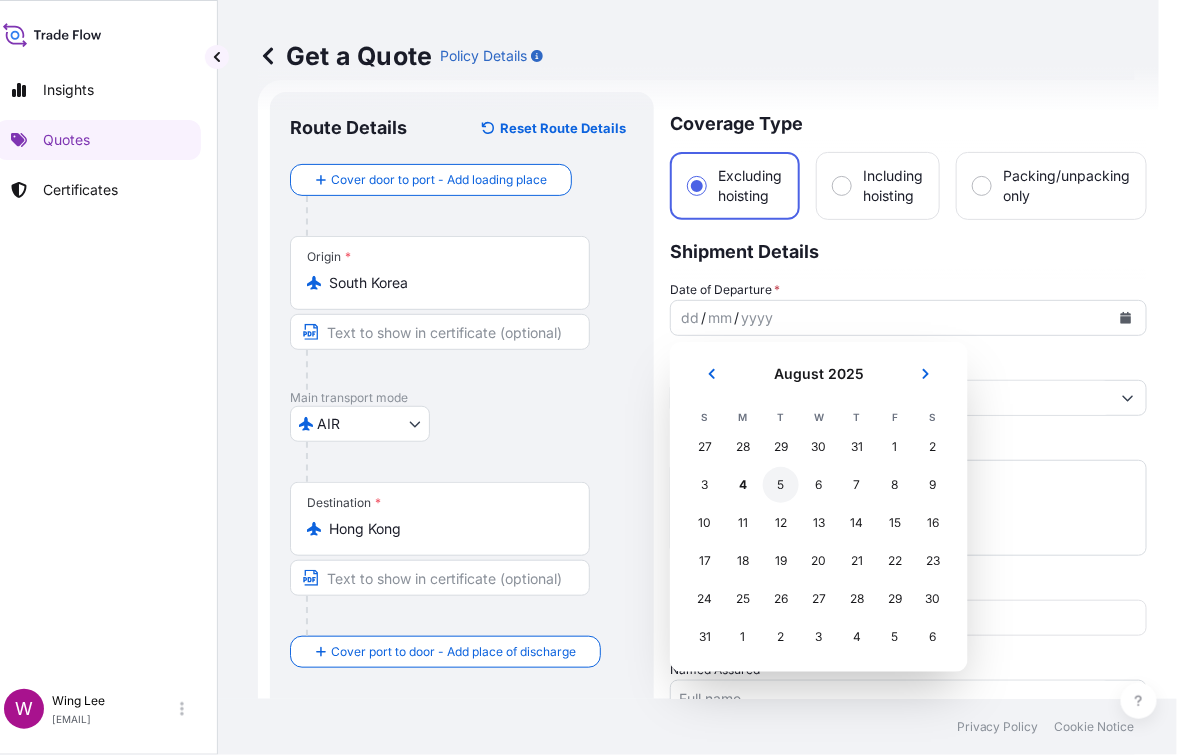 click on "5" at bounding box center (781, 485) 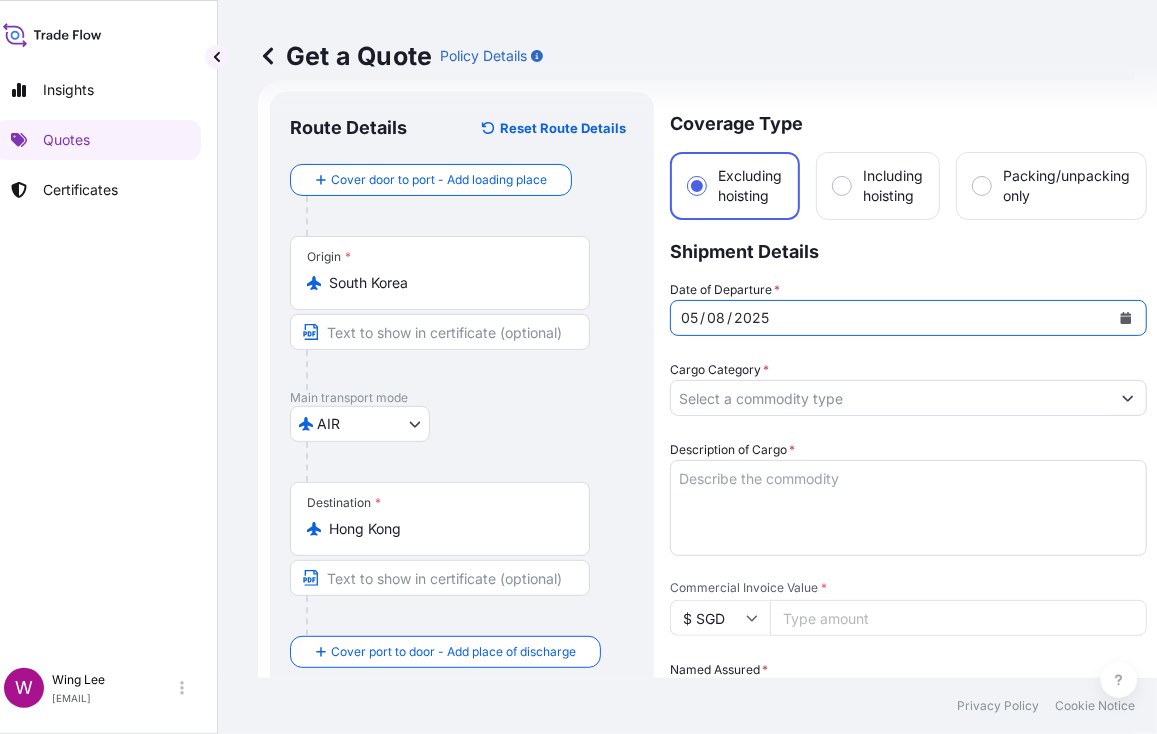 click on "Cargo Category *" at bounding box center [890, 398] 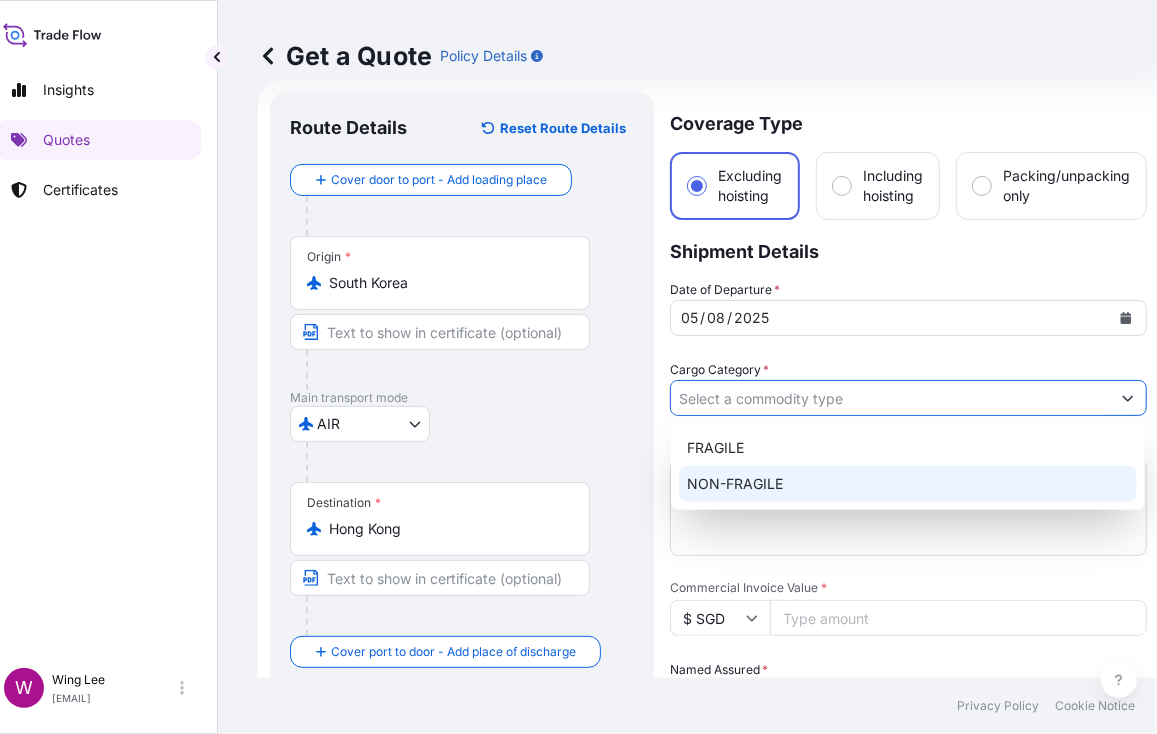 click on "NON-FRAGILE" at bounding box center [908, 484] 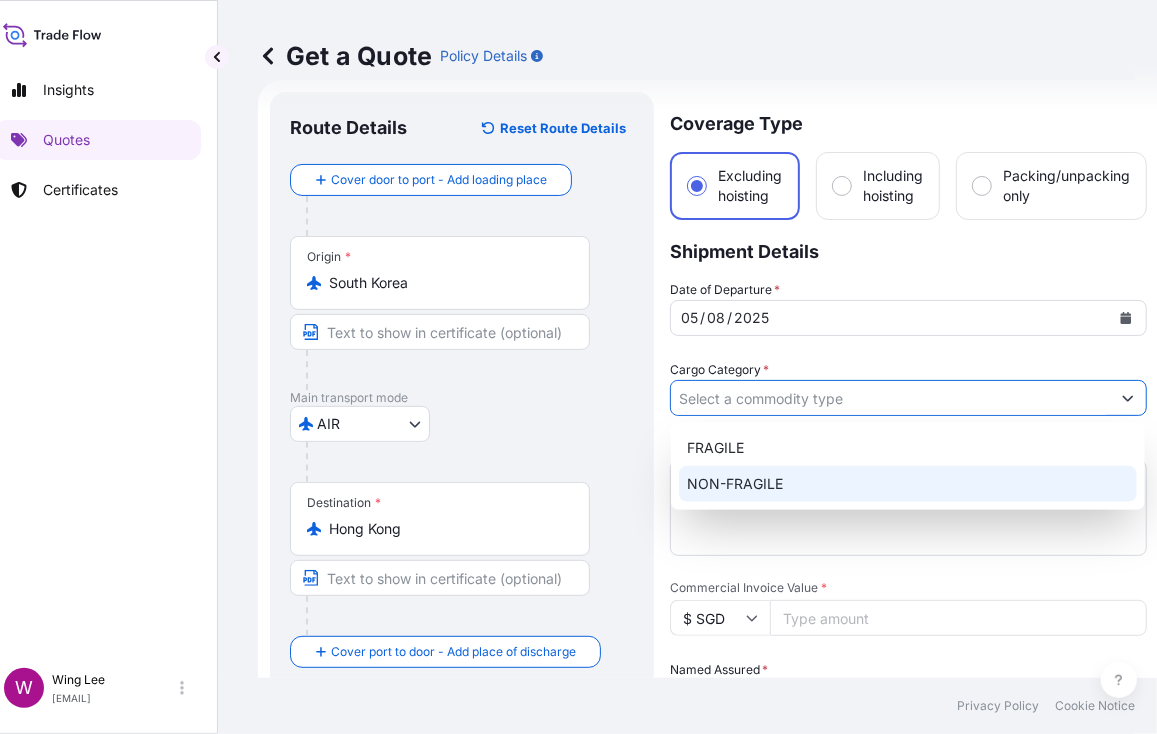 type on "NON-FRAGILE" 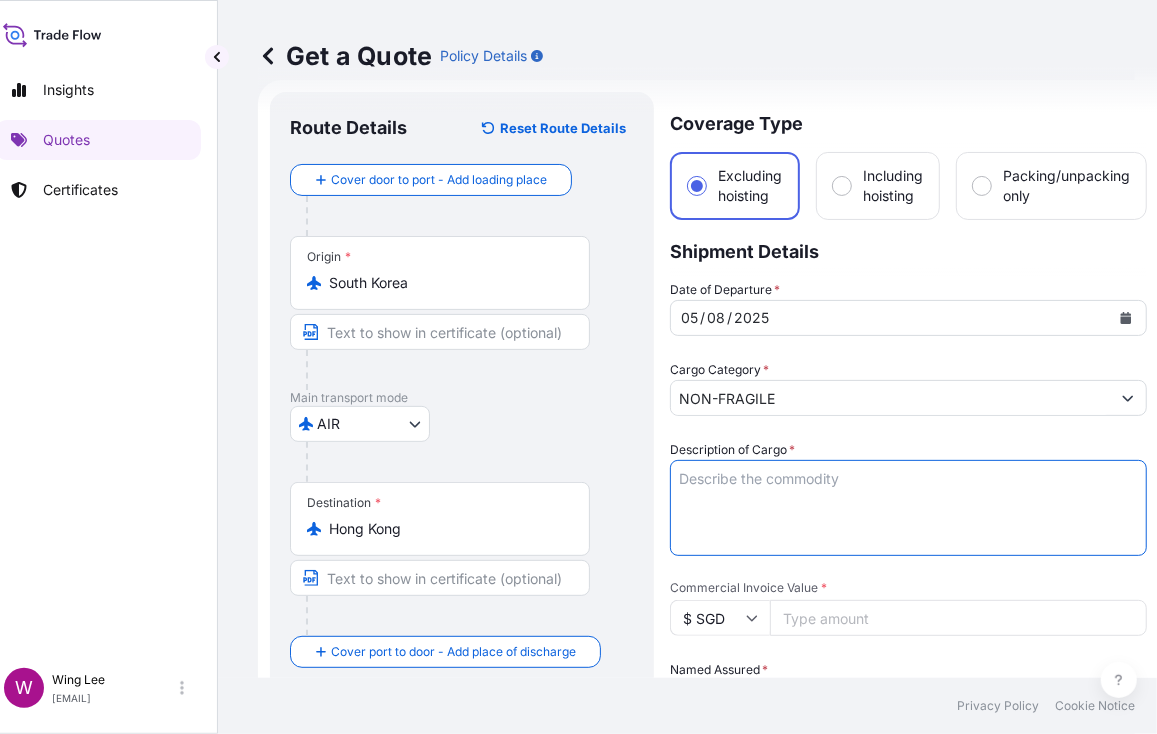click on "Description of Cargo *" at bounding box center (908, 508) 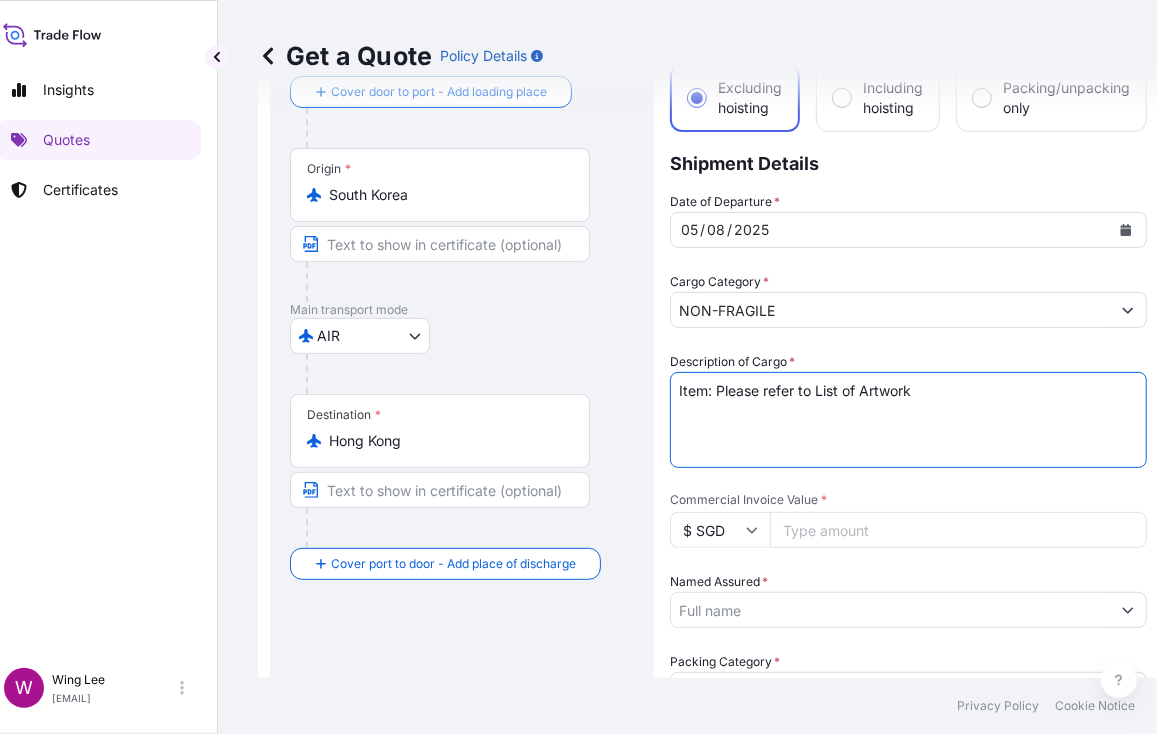 scroll, scrollTop: 165, scrollLeft: 0, axis: vertical 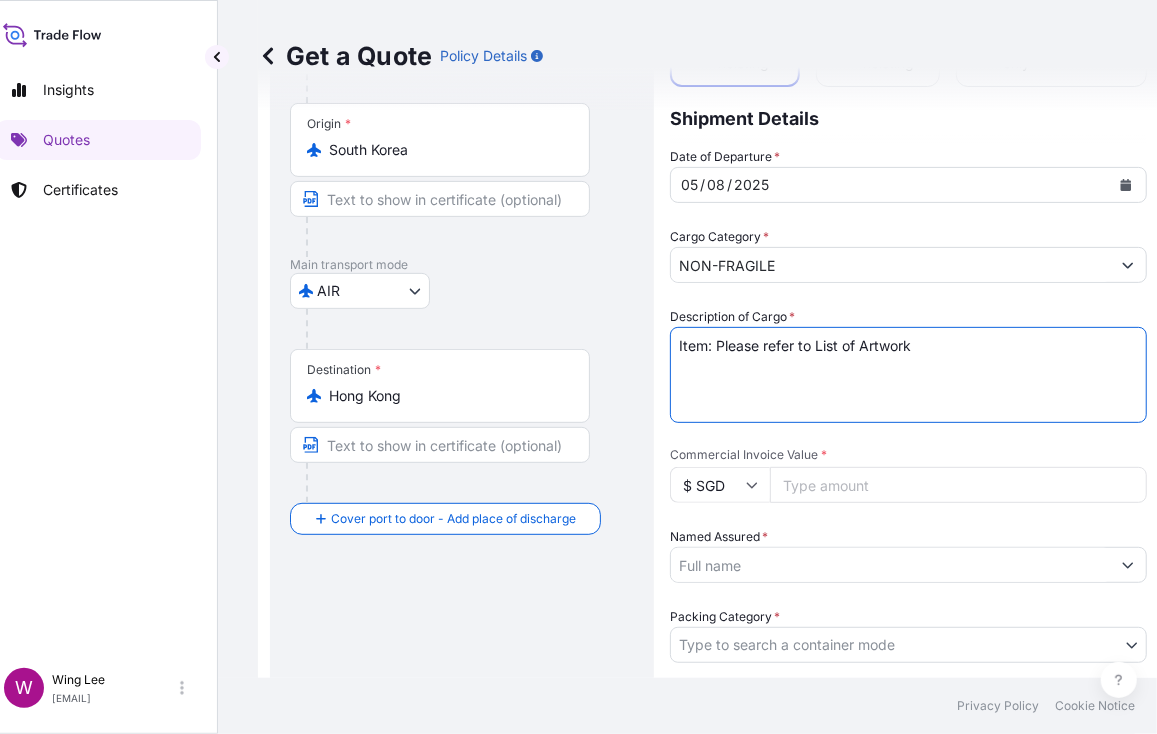 type on "Item: Please refer to List of Artwork" 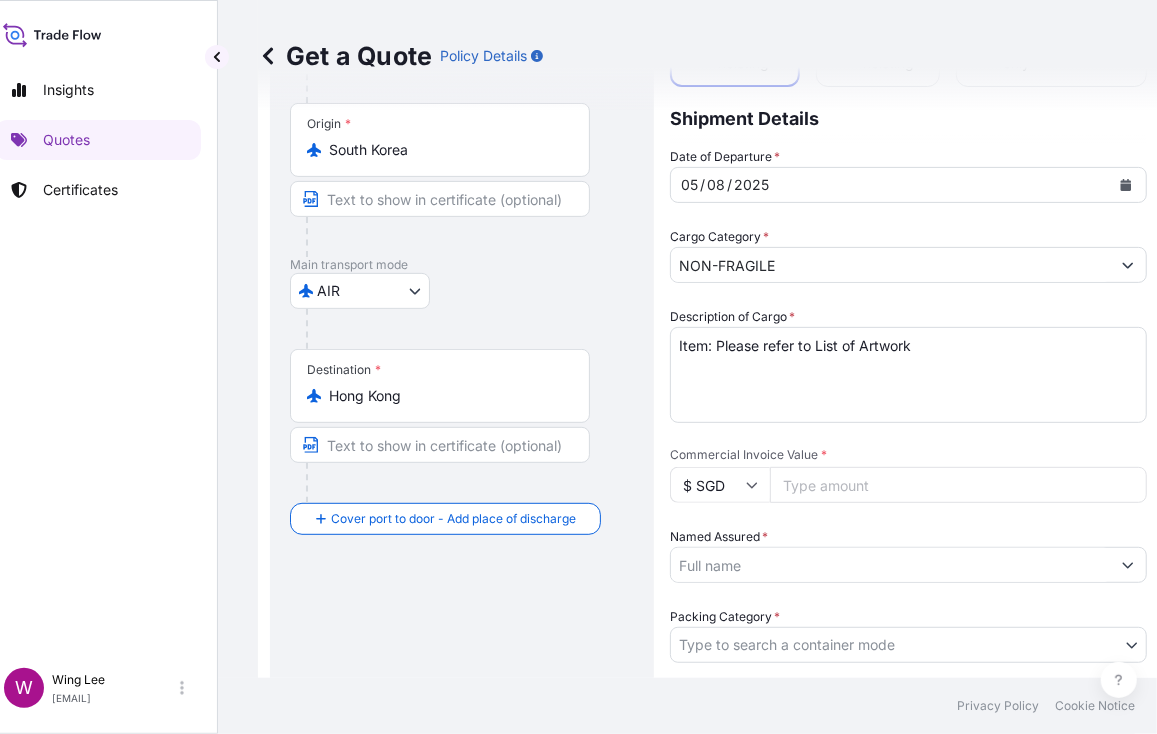 click on "AIR COURIER INSTALLATION LAND SEA AIR STORAGE" at bounding box center (462, 291) 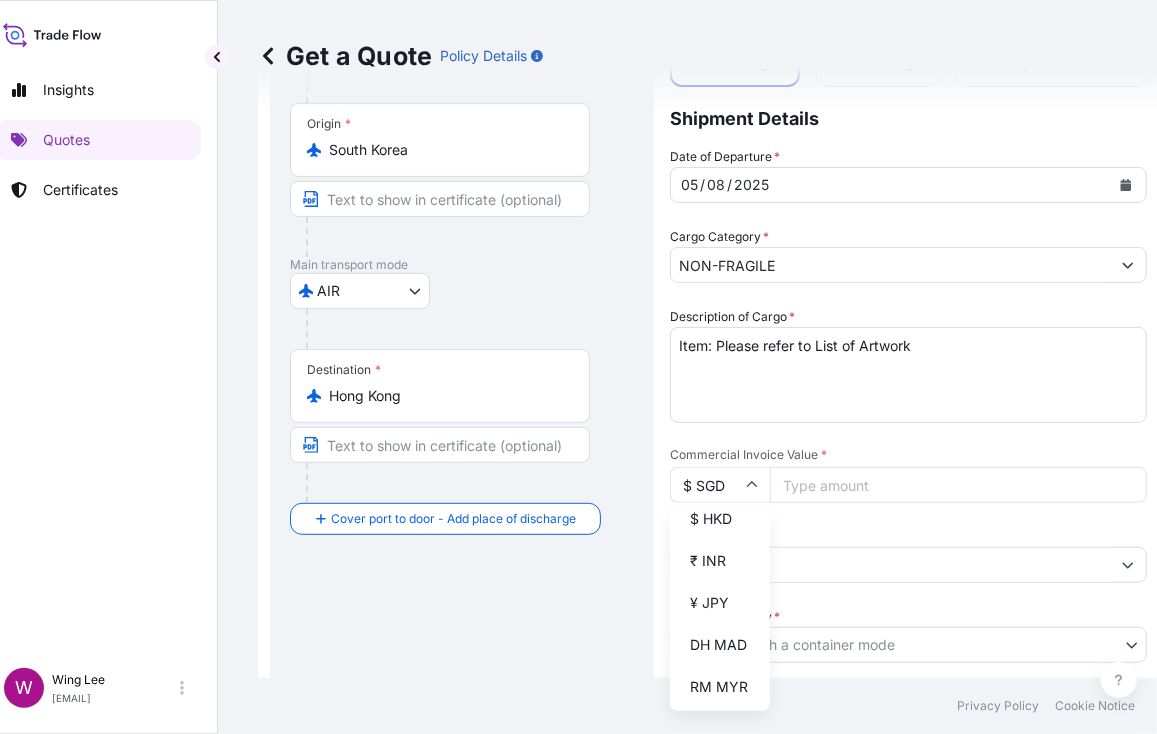 scroll, scrollTop: 400, scrollLeft: 0, axis: vertical 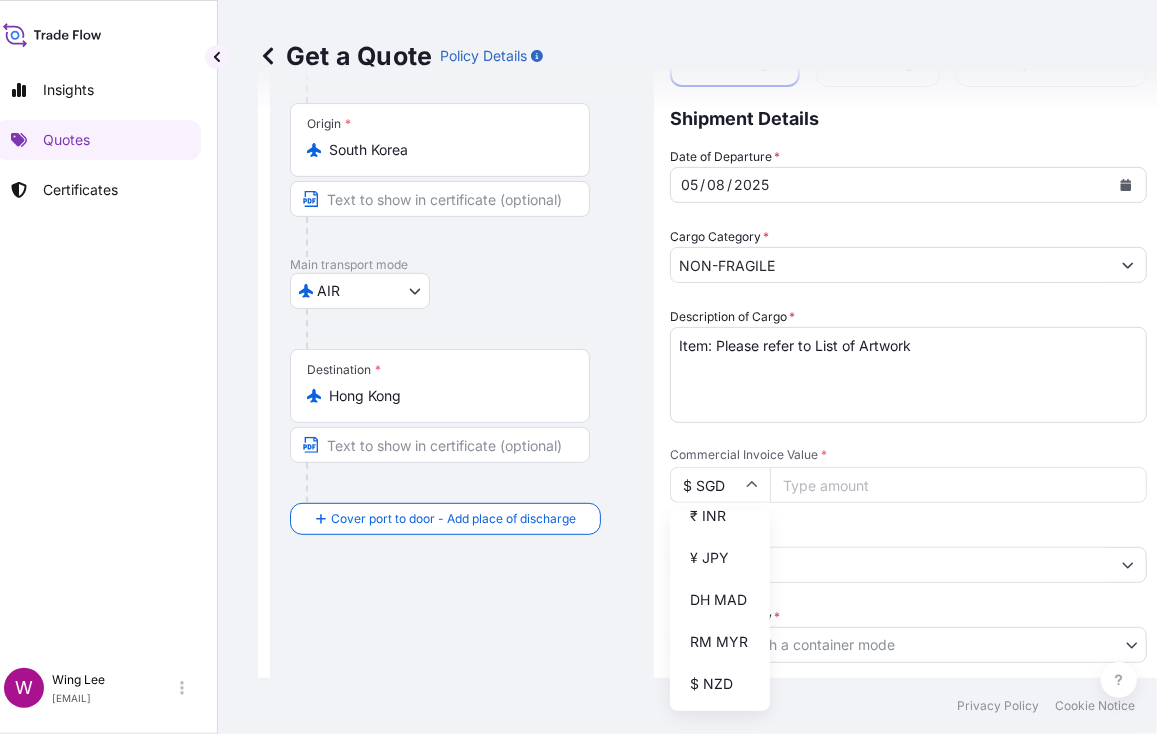 click on "$ HKD" at bounding box center (720, 474) 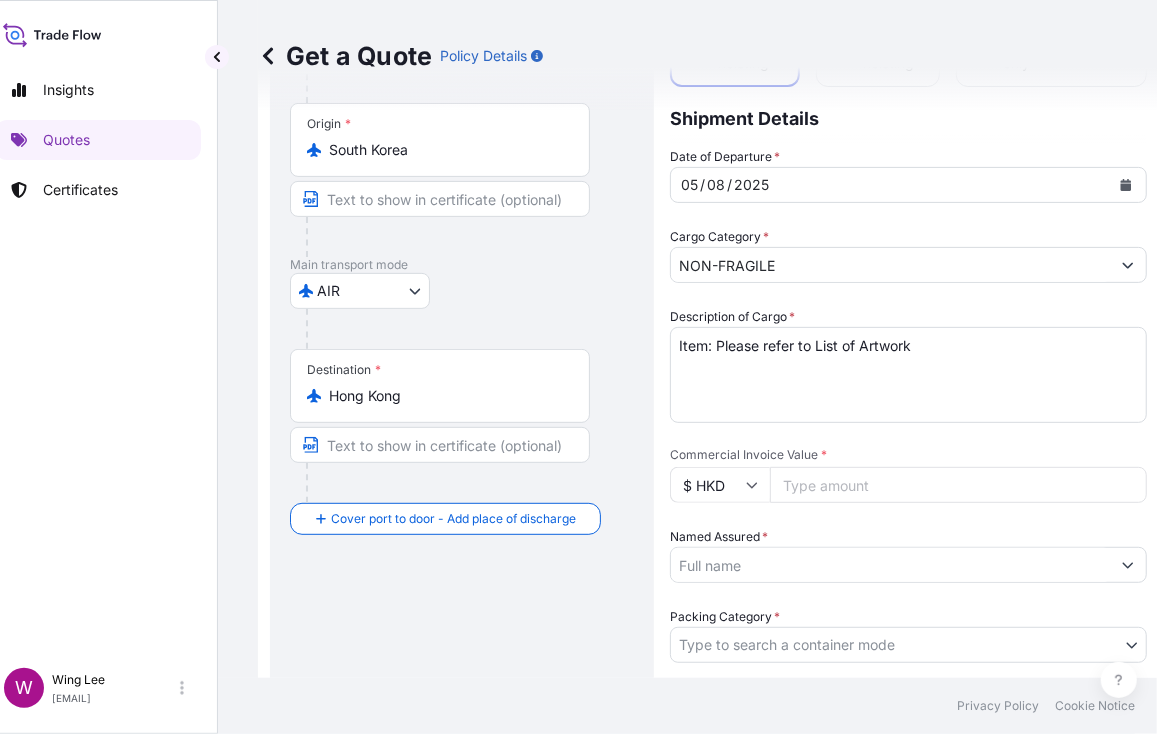 click on "Commercial Invoice Value   *" at bounding box center [958, 485] 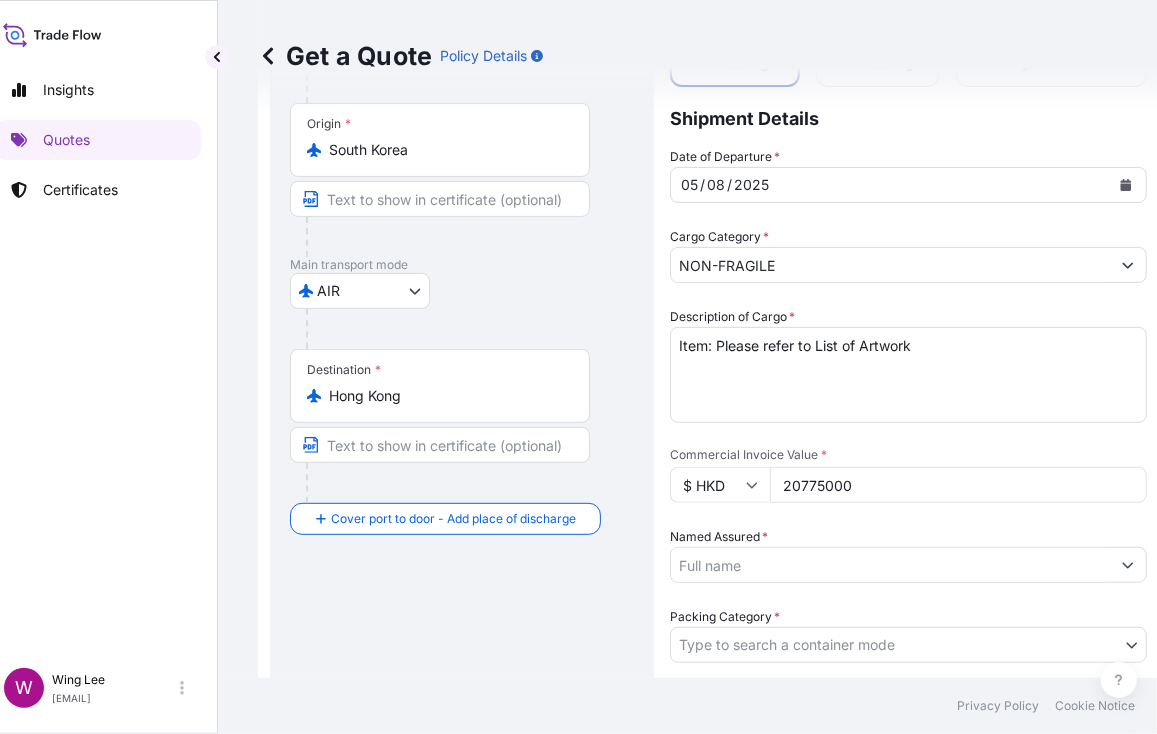 type on "20775000" 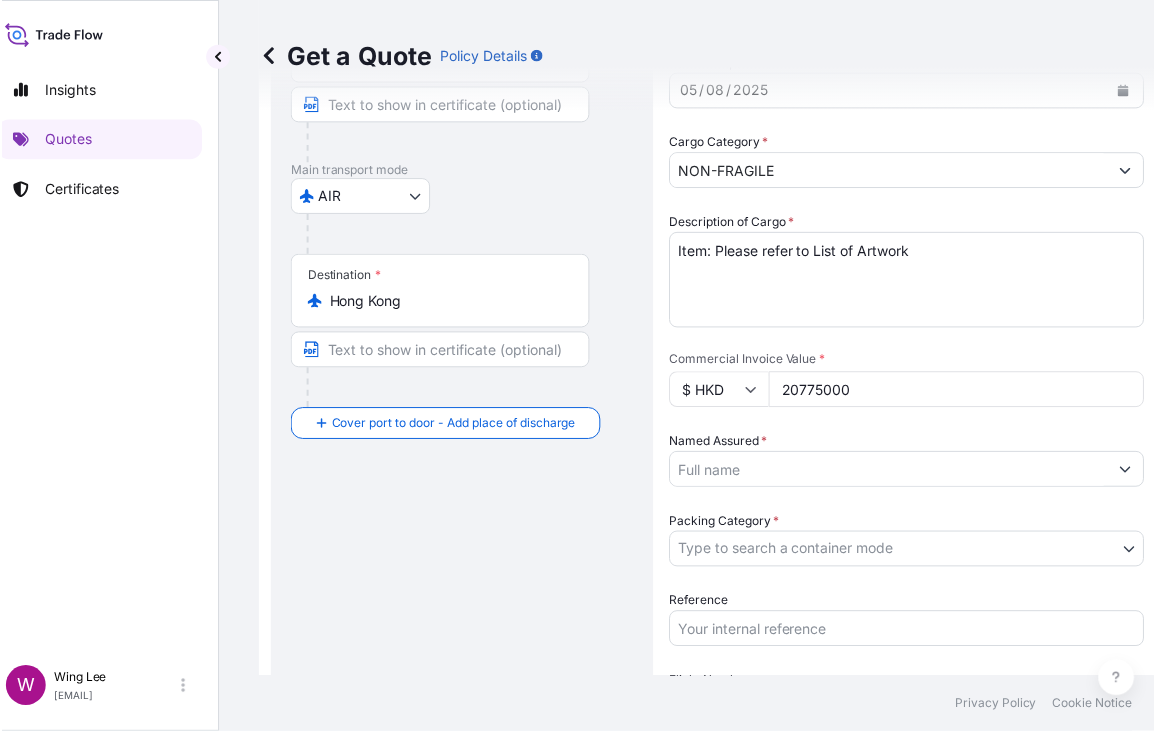scroll, scrollTop: 298, scrollLeft: 0, axis: vertical 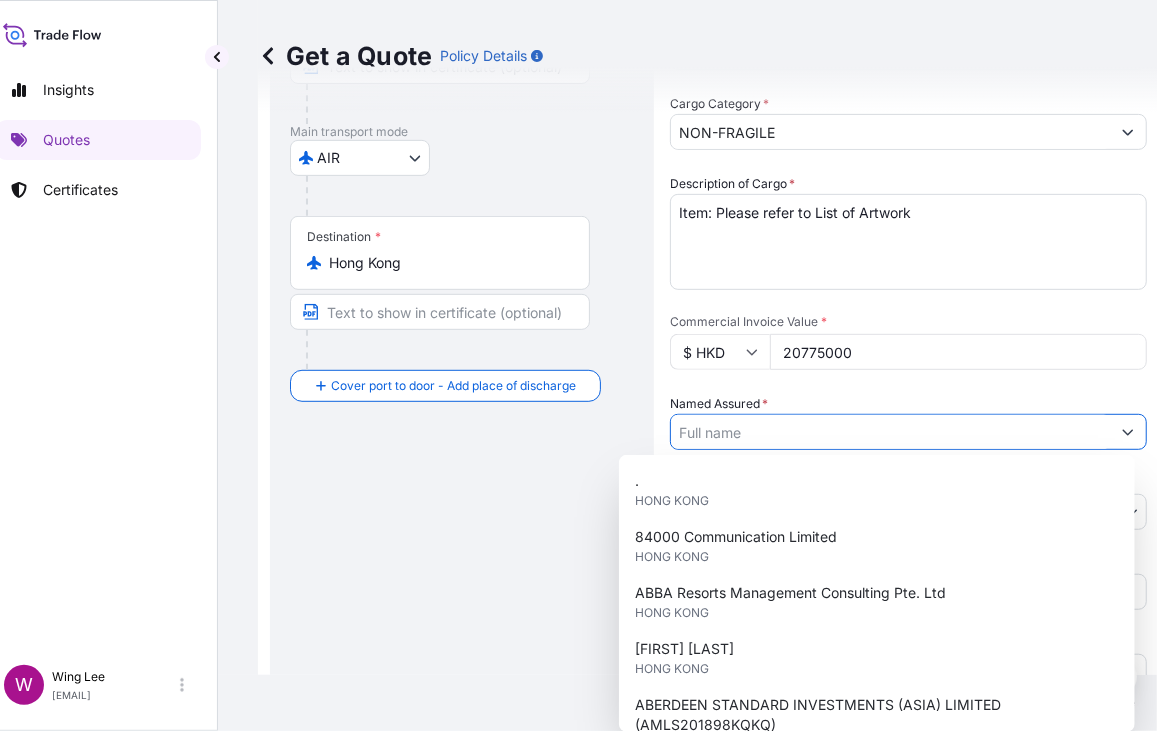 click on "Named Assured *" at bounding box center [890, 432] 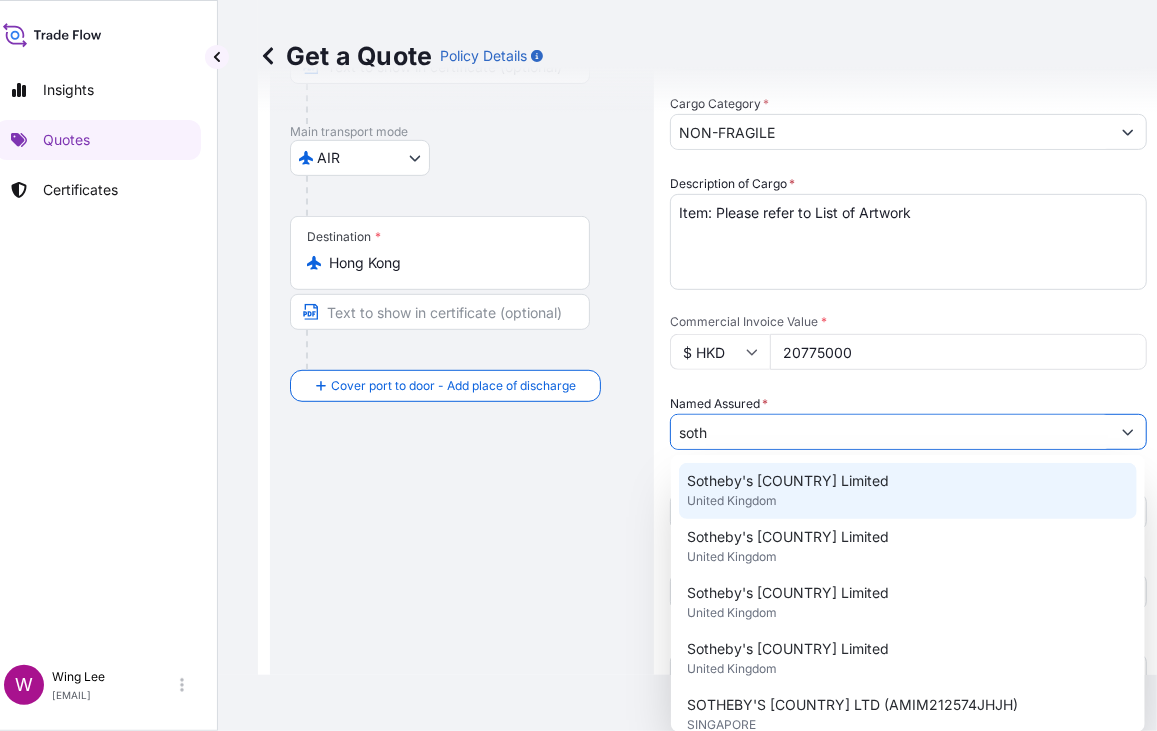 click on "Sotheby's [COUNTRY] Limited" at bounding box center (788, 481) 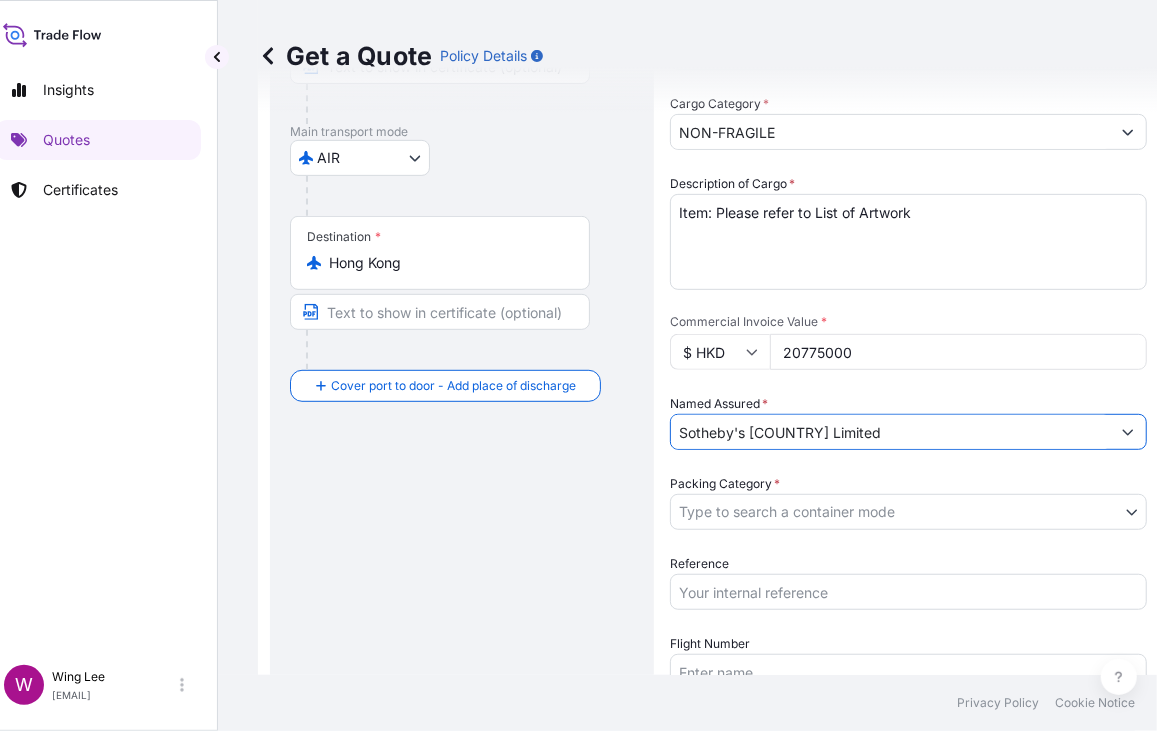 type on "Sotheby's [COUNTRY] Limited" 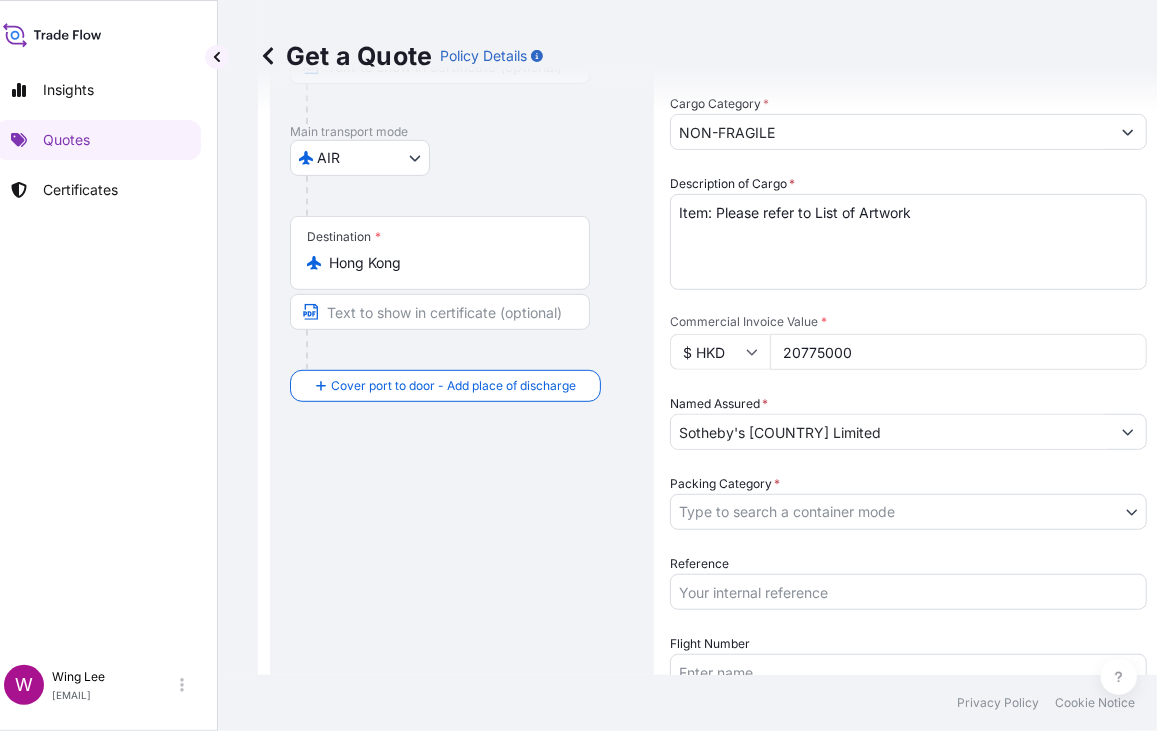 click on "Sotheby's [COUNTRY] Limited" at bounding box center [556, 365] 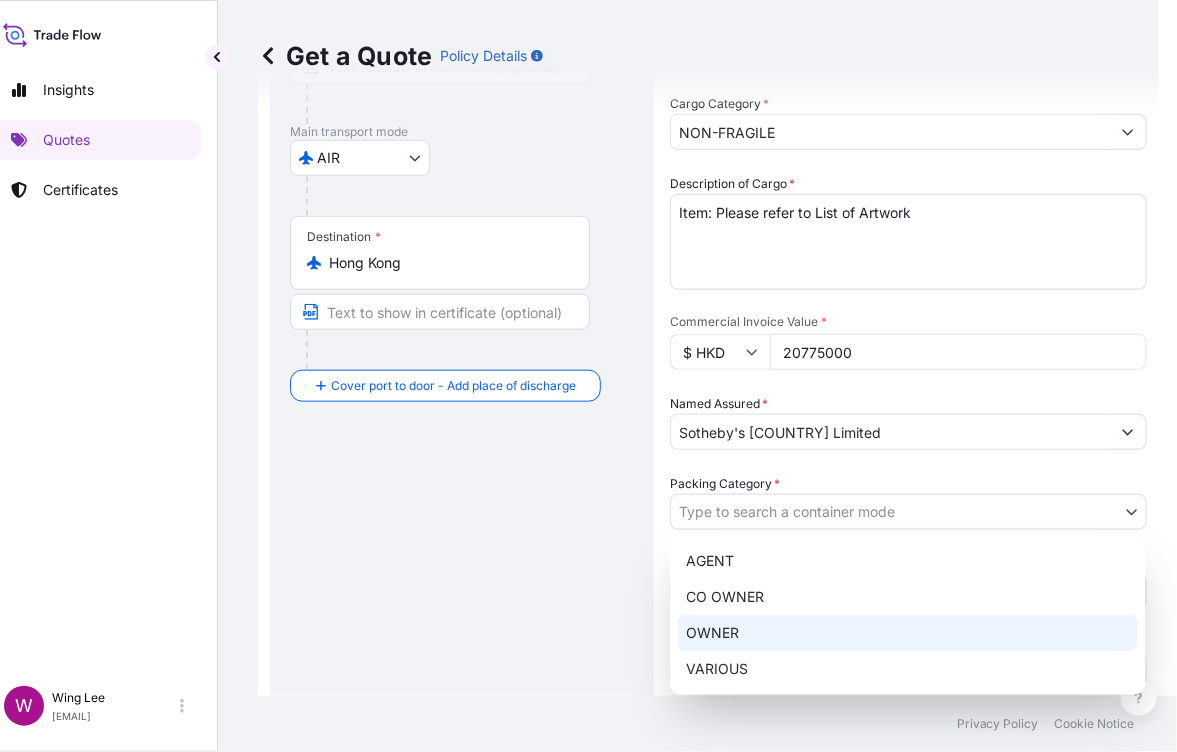 click on "OWNER" at bounding box center [908, 633] 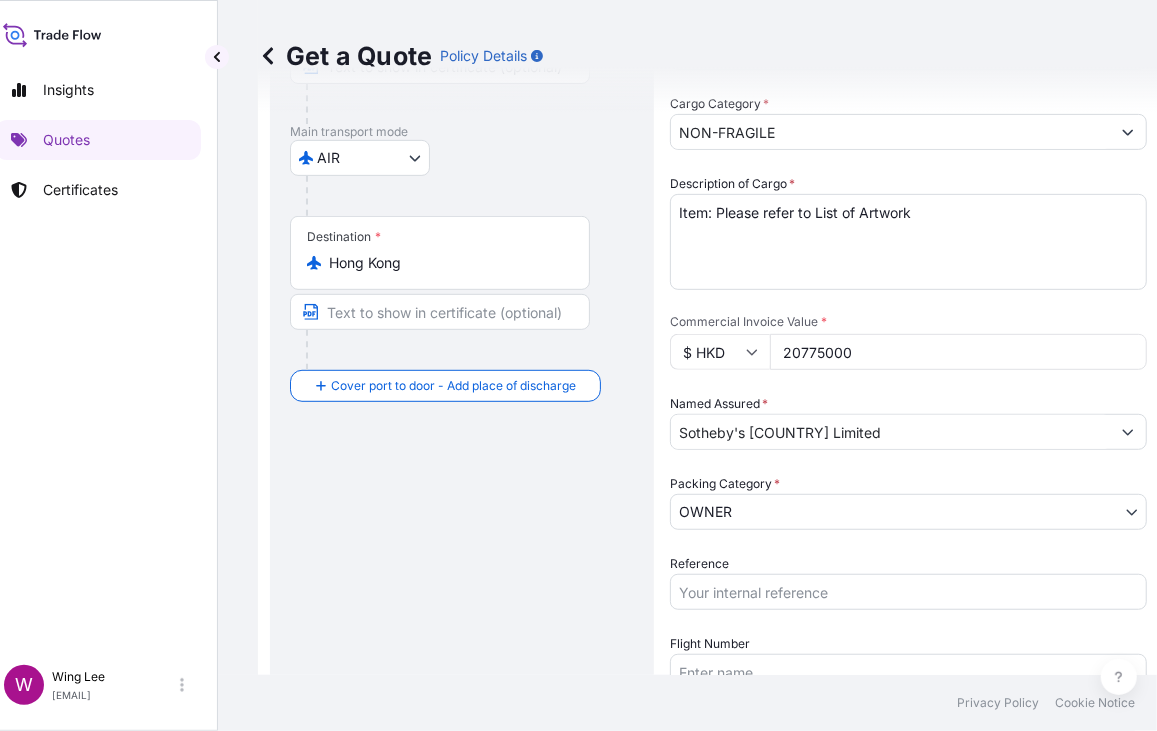 click on "Route Details Reset Route Details   Cover door to port - Add loading place Place of loading Road / Inland Road / Inland Origin * [COUNTRY] Main transport mode AIR COURIER INSTALLATION LAND SEA AIR STORAGE Destination * [COUNTRY] Cover port to door - Add place of discharge Road / Inland Road / Inland Place of Discharge" at bounding box center [462, 492] 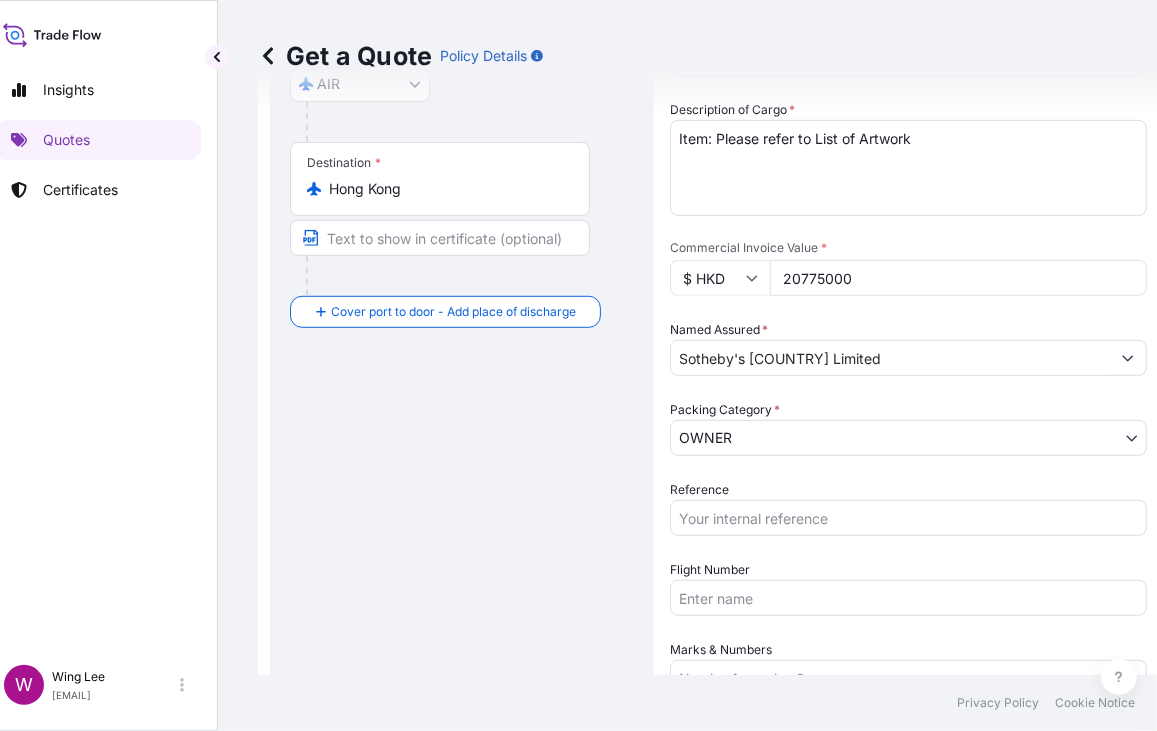 scroll, scrollTop: 432, scrollLeft: 0, axis: vertical 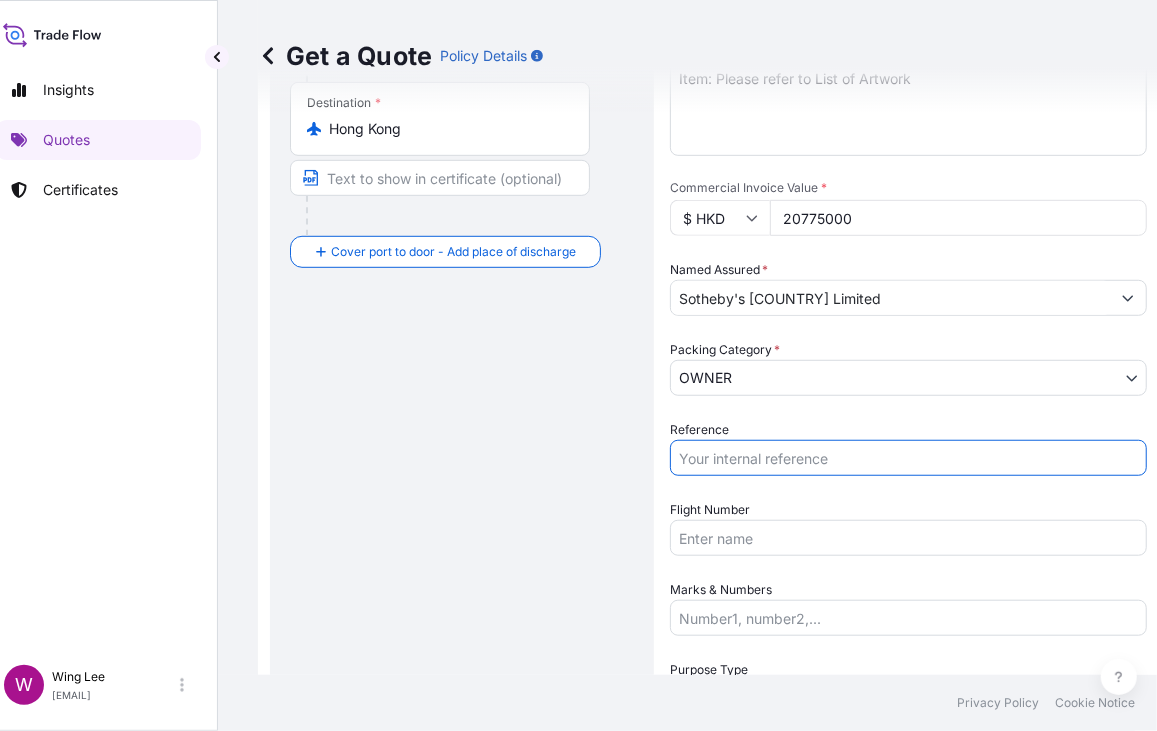 click on "Reference" at bounding box center [908, 458] 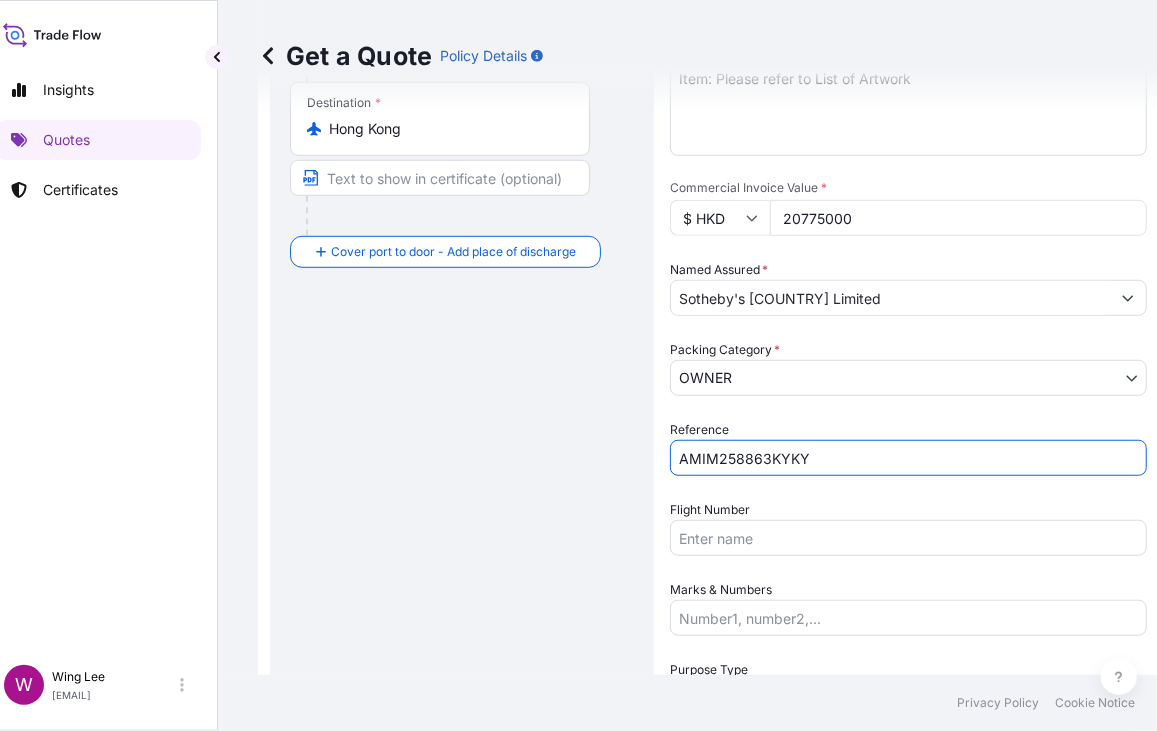 type on "AMIM258863KYKY" 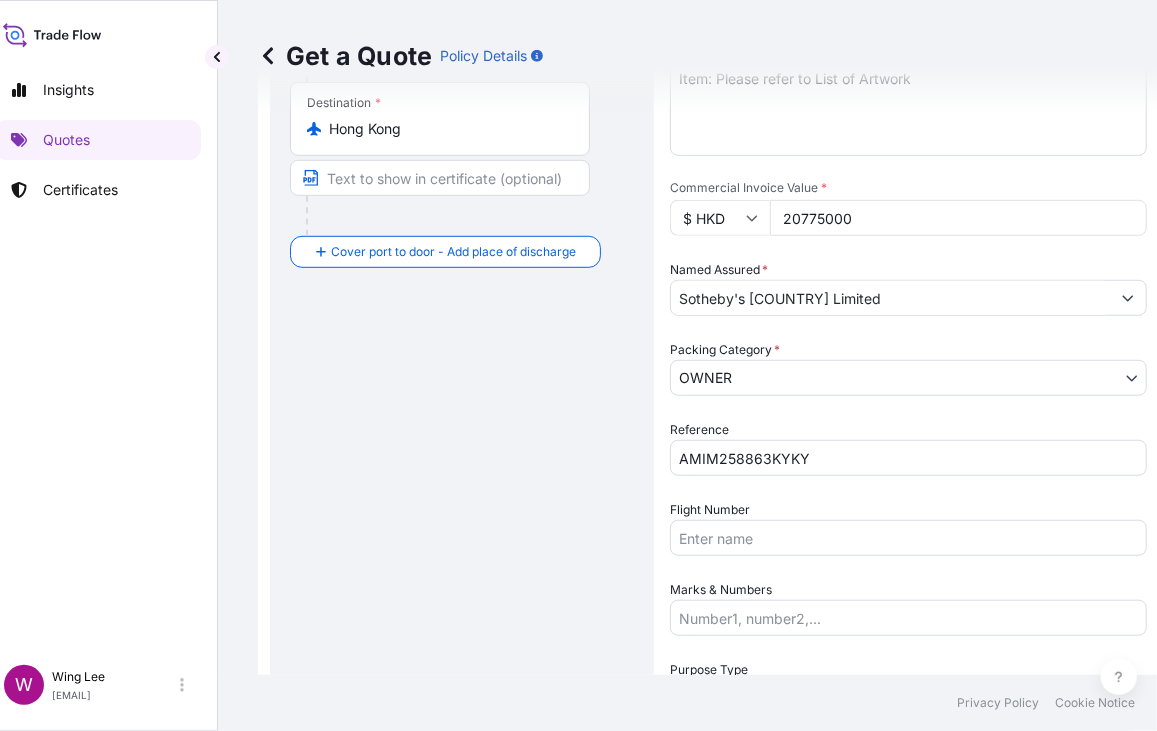 scroll, scrollTop: 698, scrollLeft: 0, axis: vertical 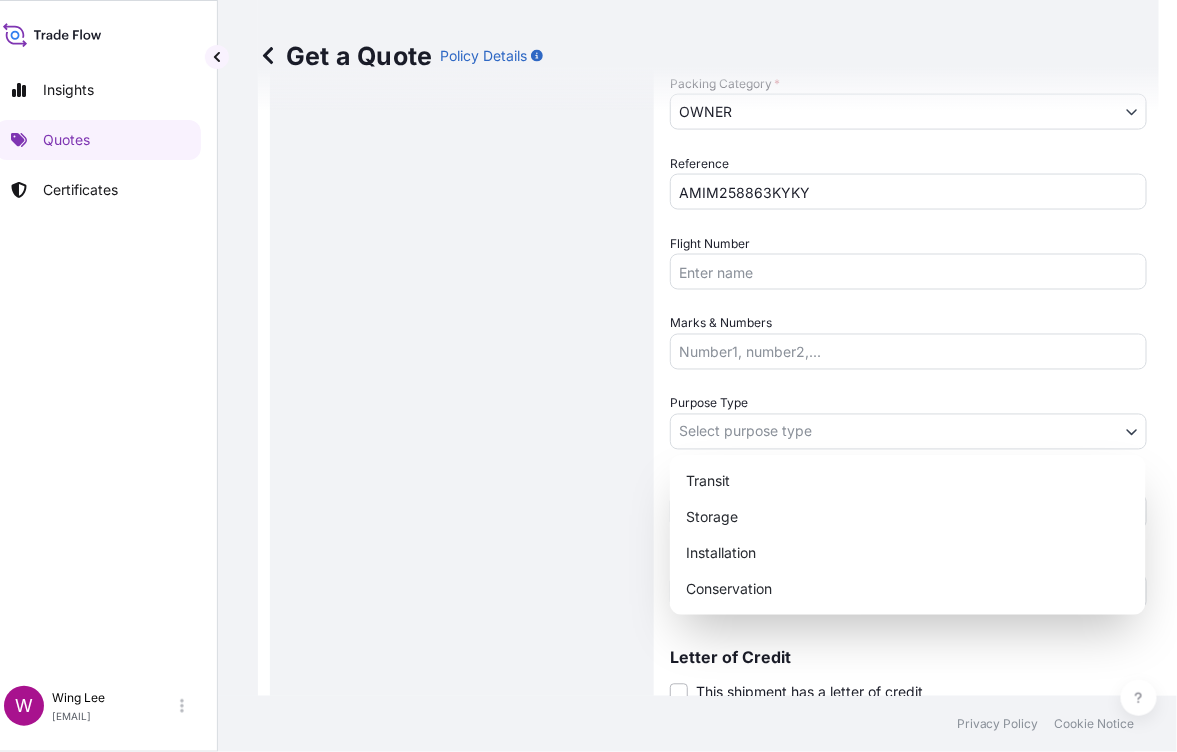 click on "Sotheby's [COUNTRY] Limited" at bounding box center (556, 376) 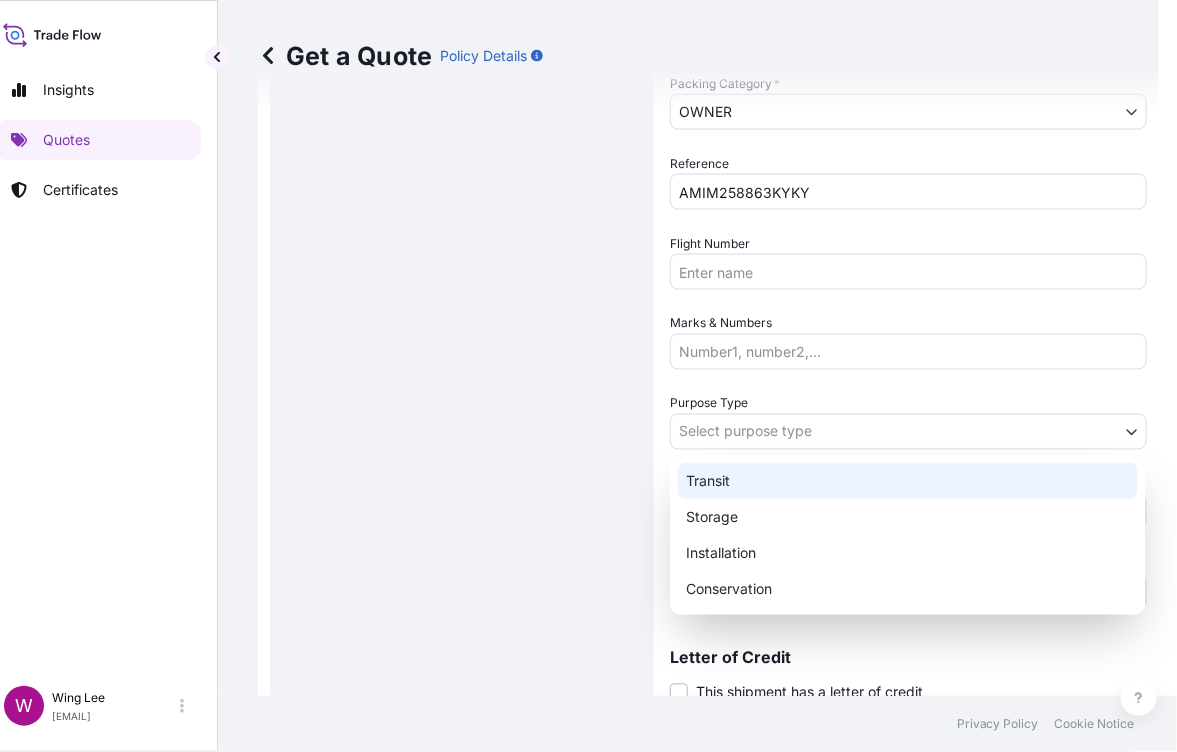 click on "Transit" at bounding box center (908, 481) 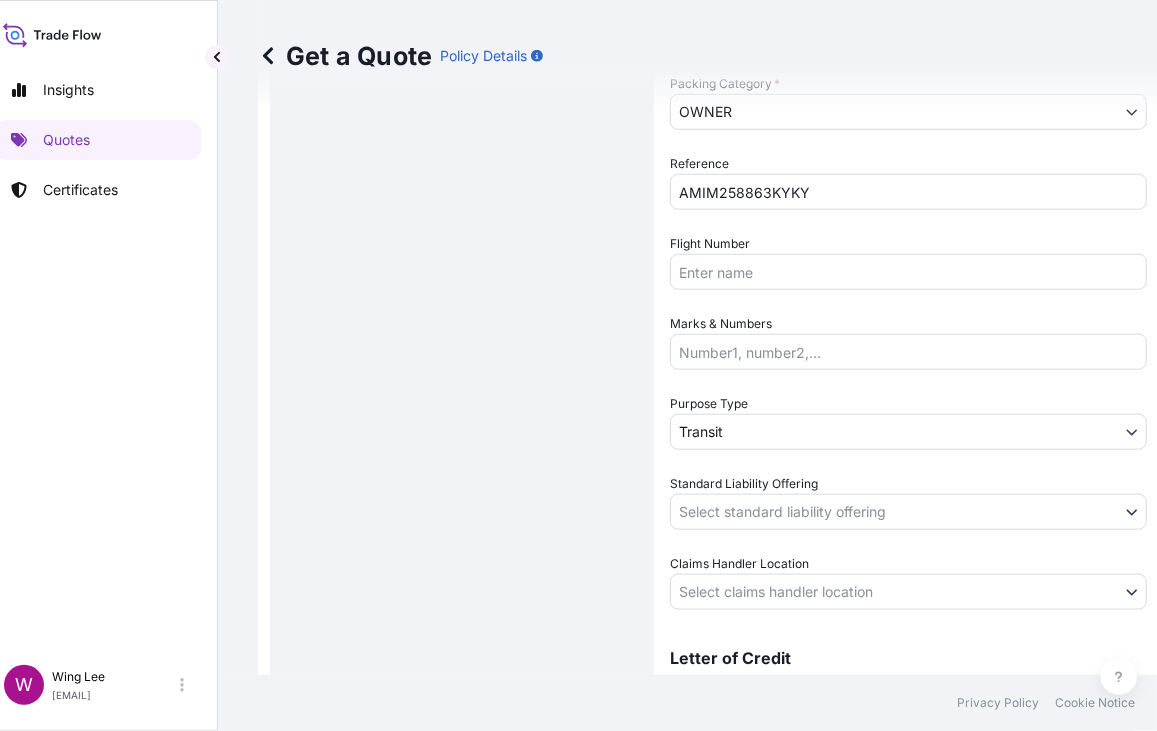 click on "Route Details Reset Route Details   Cover door to port - Add loading place Place of loading Road / Inland Road / Inland Origin * [COUNTRY] Main transport mode AIR COURIER INSTALLATION LAND SEA AIR STORAGE Destination * [COUNTRY] Cover port to door - Add place of discharge Road / Inland Road / Inland Place of Discharge" at bounding box center (462, 92) 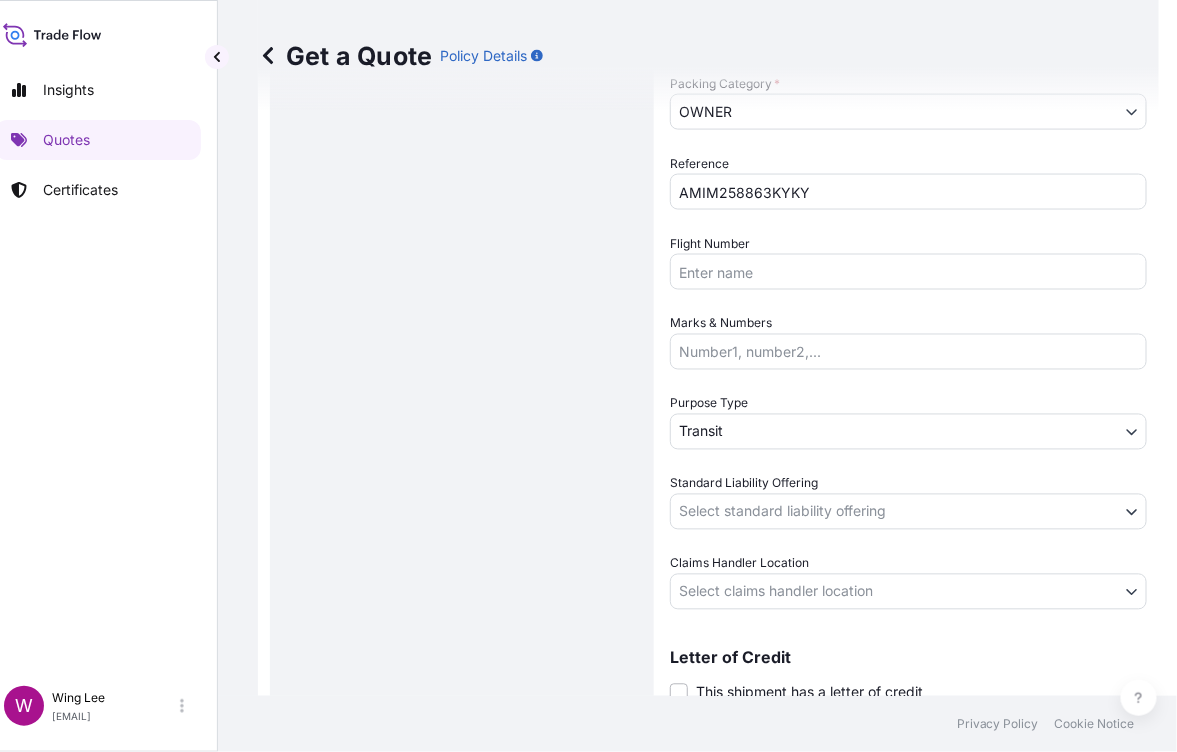 click on "Sotheby's [COUNTRY] Limited" at bounding box center [566, 376] 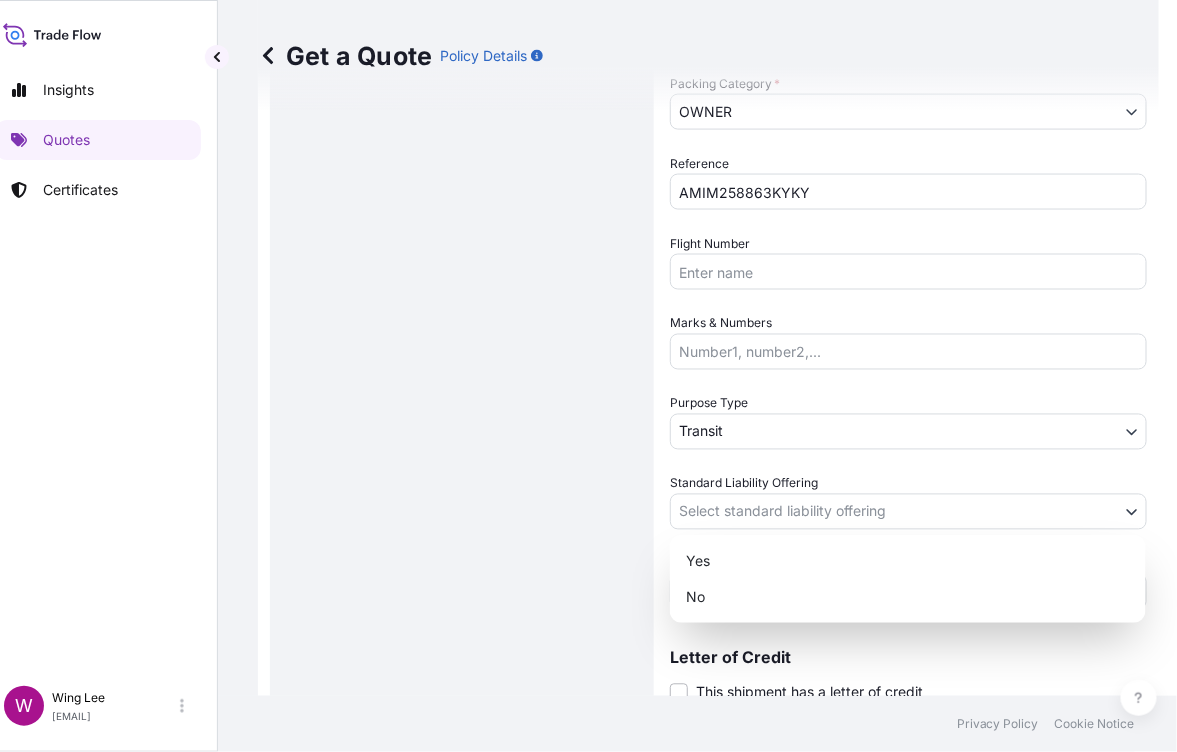 click on "Yes" at bounding box center (908, 561) 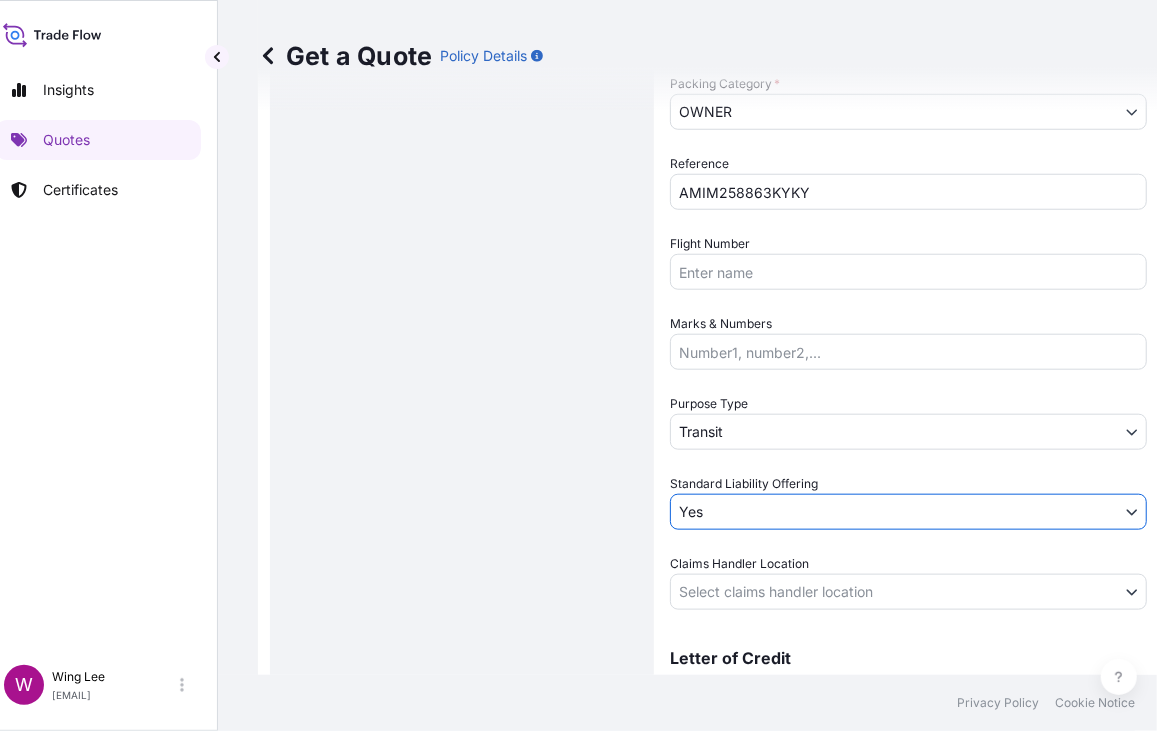 click on "Route Details Reset Route Details   Cover door to port - Add loading place Place of loading Road / Inland Road / Inland Origin * [COUNTRY] Main transport mode AIR COURIER INSTALLATION LAND SEA AIR STORAGE Destination * [COUNTRY] Cover port to door - Add place of discharge Road / Inland Road / Inland Place of Discharge" at bounding box center [462, 92] 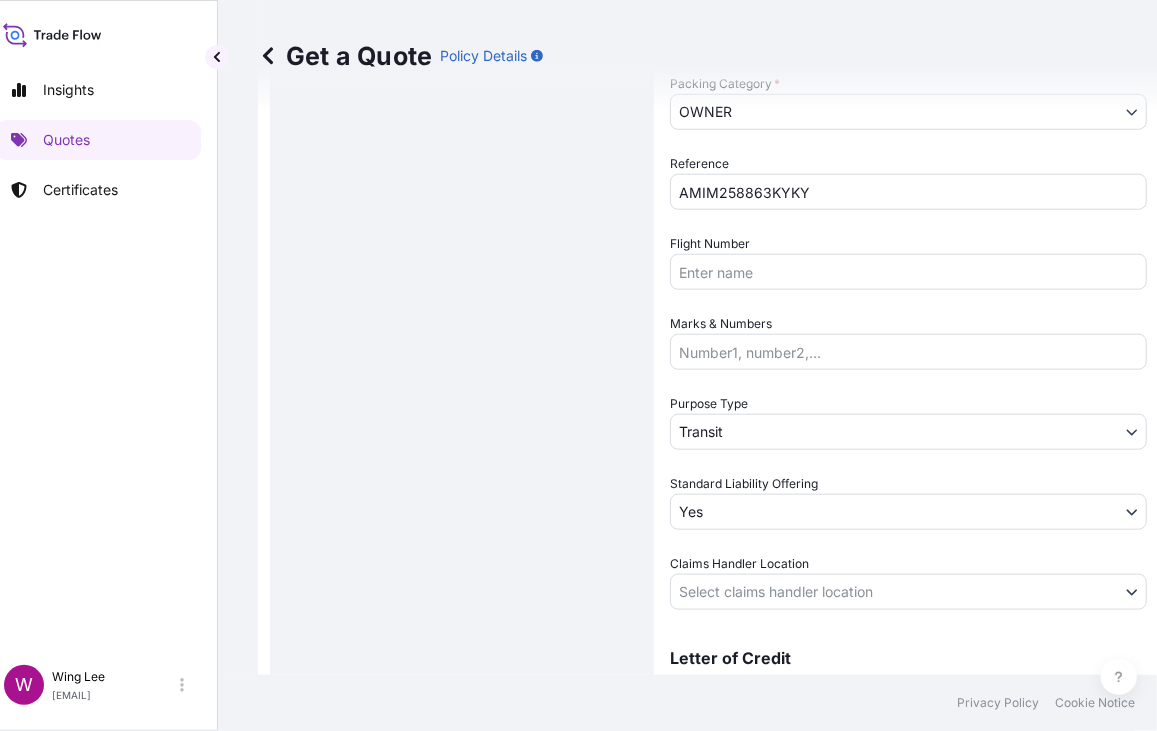 scroll, scrollTop: 770, scrollLeft: 0, axis: vertical 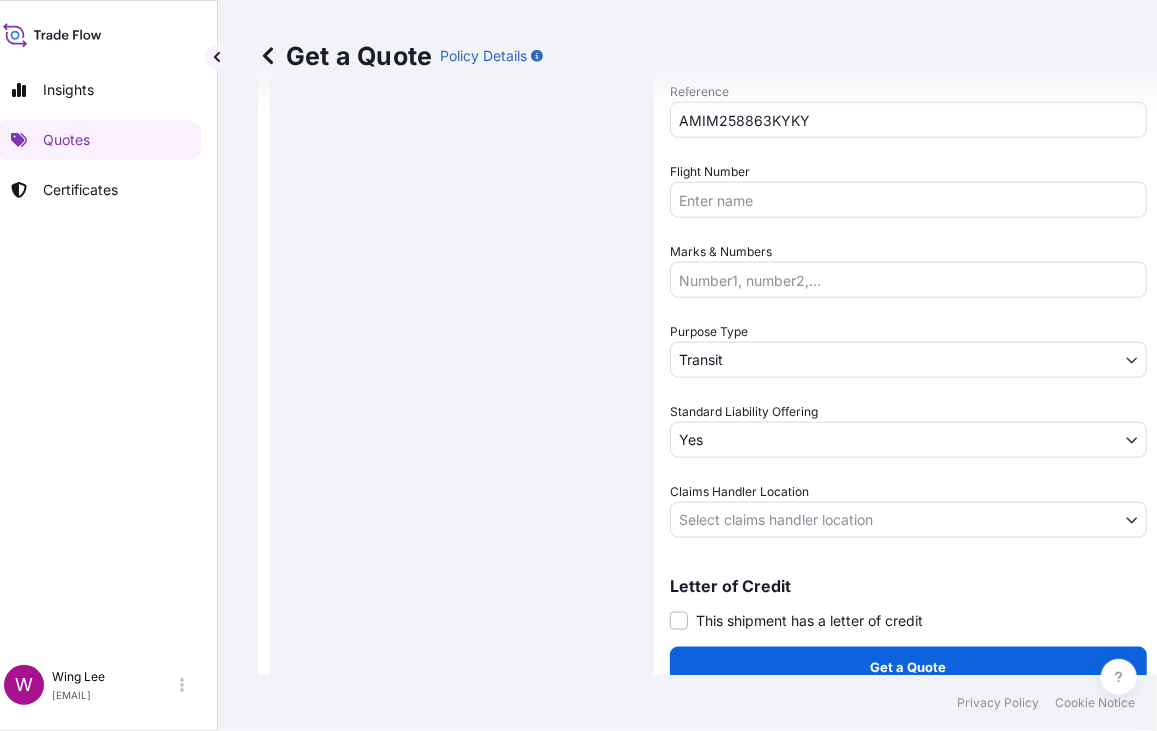 click on "Sotheby's [COUNTRY] Limited" at bounding box center (556, 365) 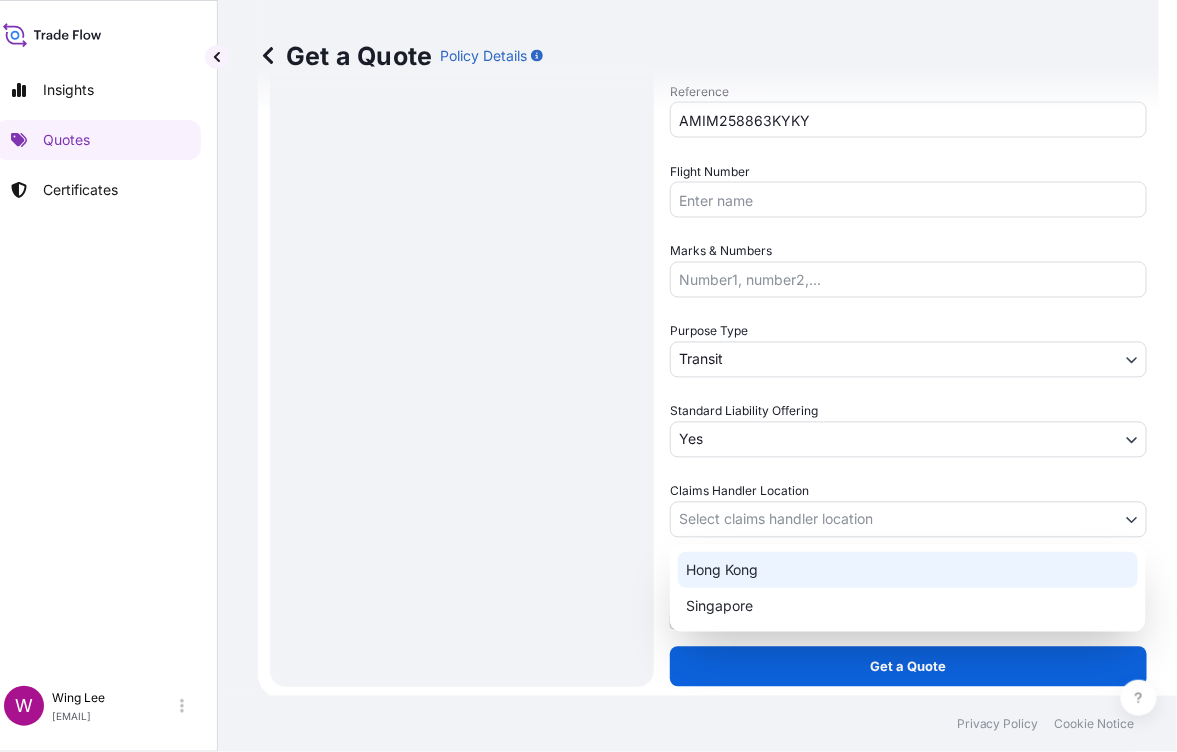 click on "Hong Kong" at bounding box center (908, 570) 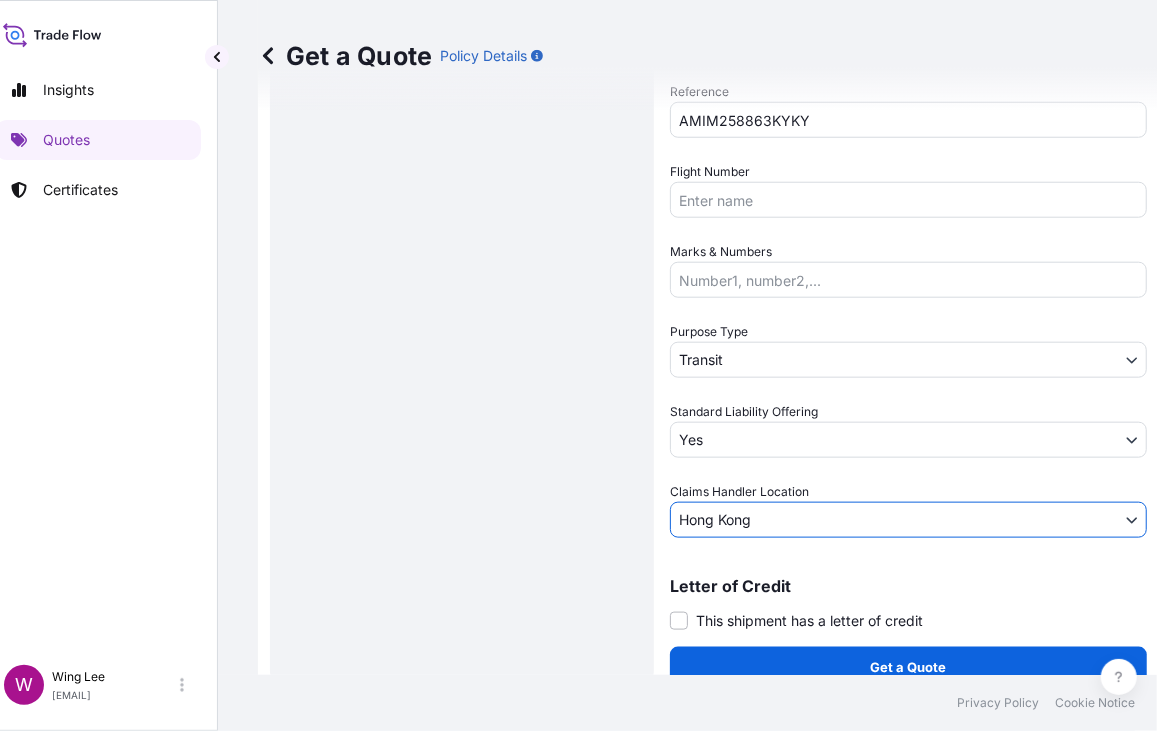 click on "Route Details Reset Route Details   Cover door to port - Add loading place Place of loading Road / Inland Road / Inland Origin * [COUNTRY] Main transport mode AIR COURIER INSTALLATION LAND SEA AIR STORAGE Destination * [COUNTRY] Cover port to door - Add place of discharge Road / Inland Road / Inland Place of Discharge" at bounding box center (462, 20) 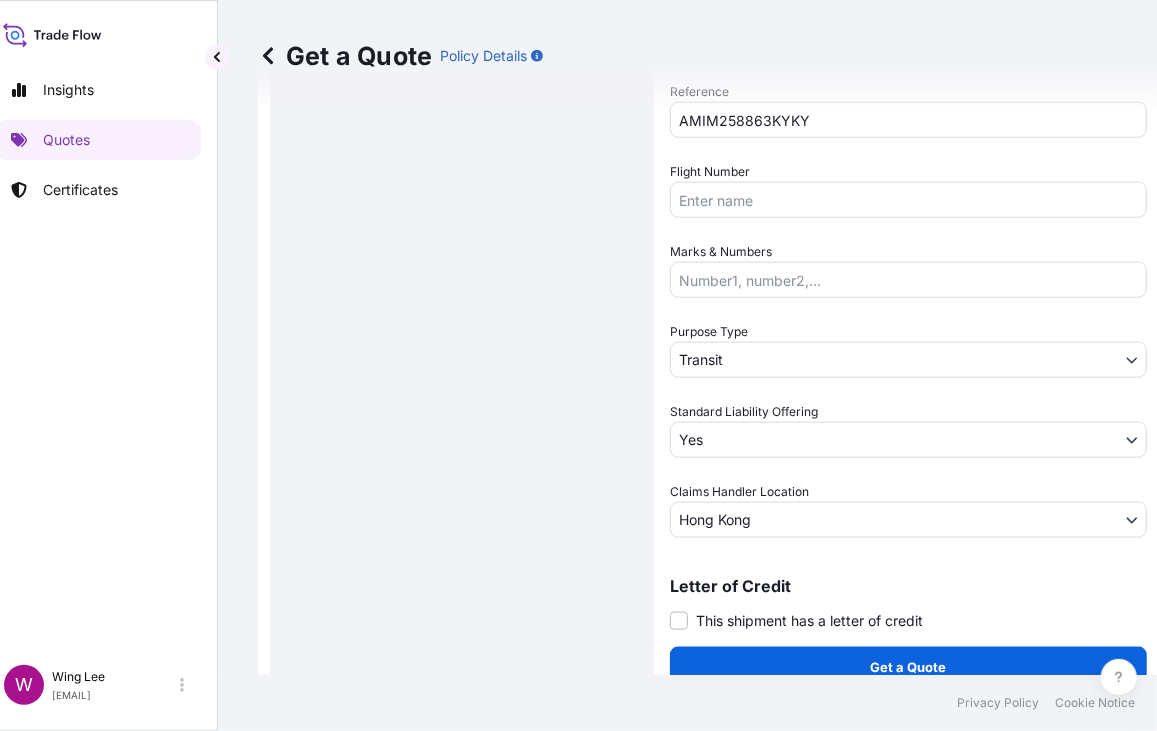 scroll, scrollTop: 20, scrollLeft: 22, axis: both 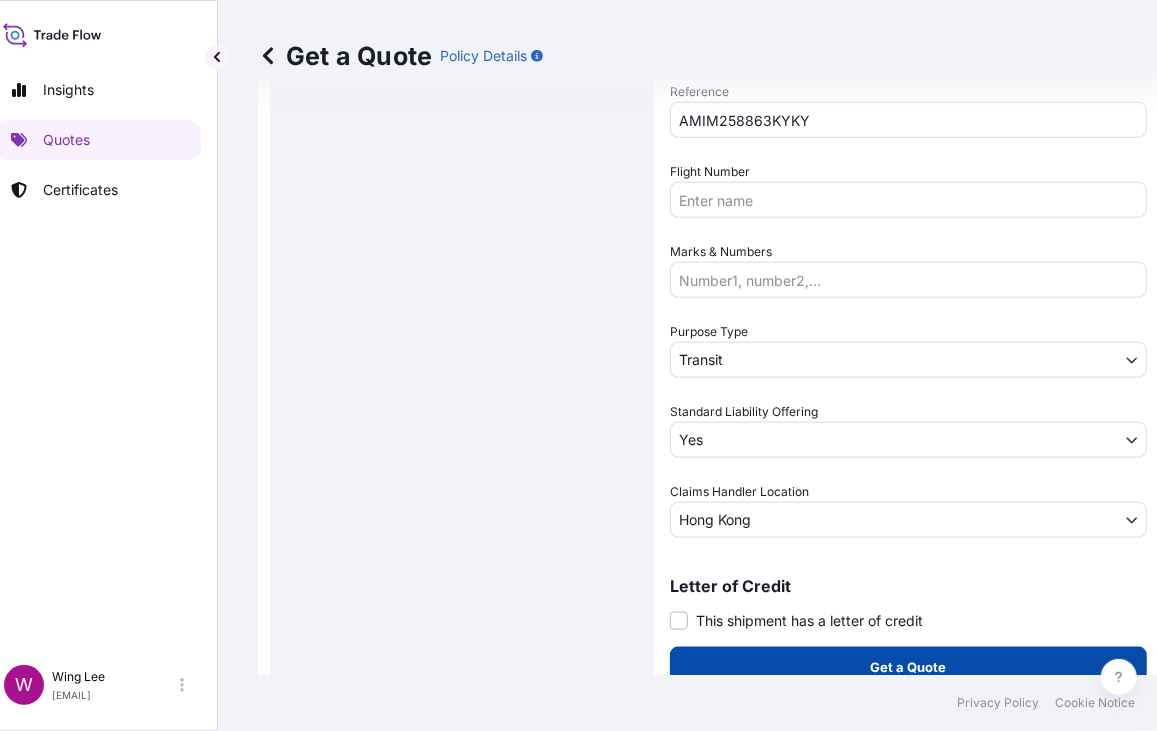 click on "Get a Quote" at bounding box center [908, 667] 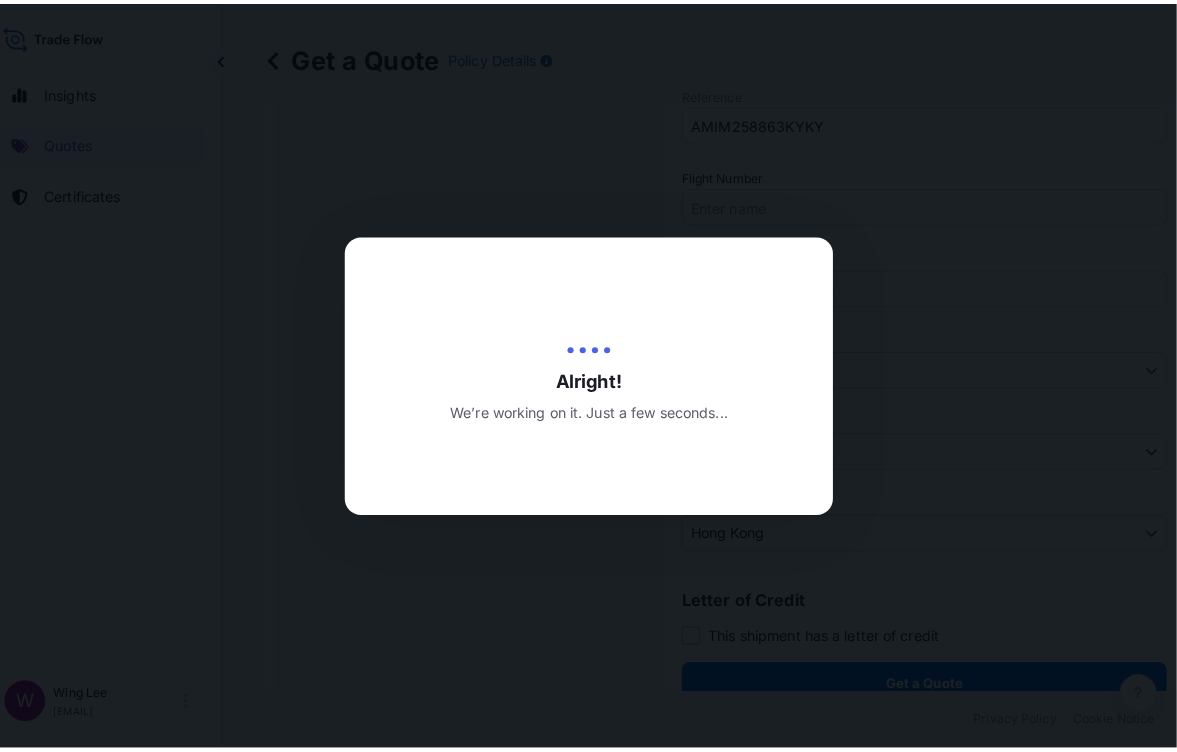 scroll, scrollTop: 0, scrollLeft: 22, axis: horizontal 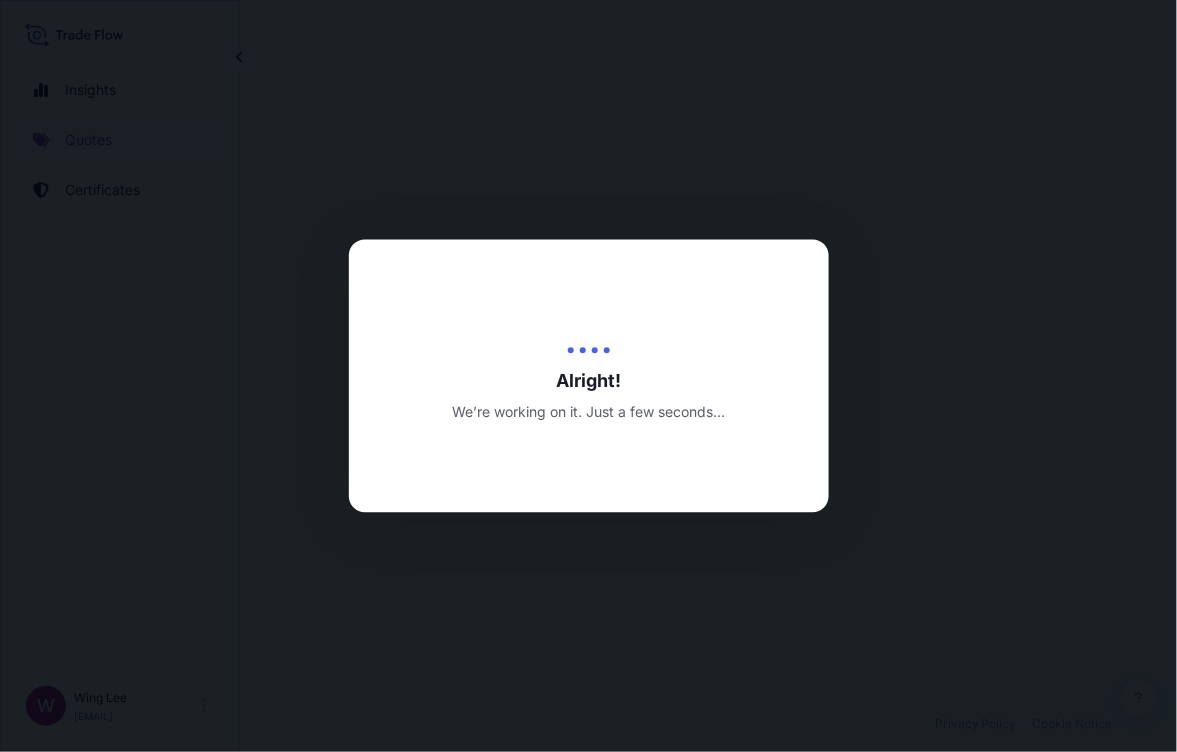 select on "AIR" 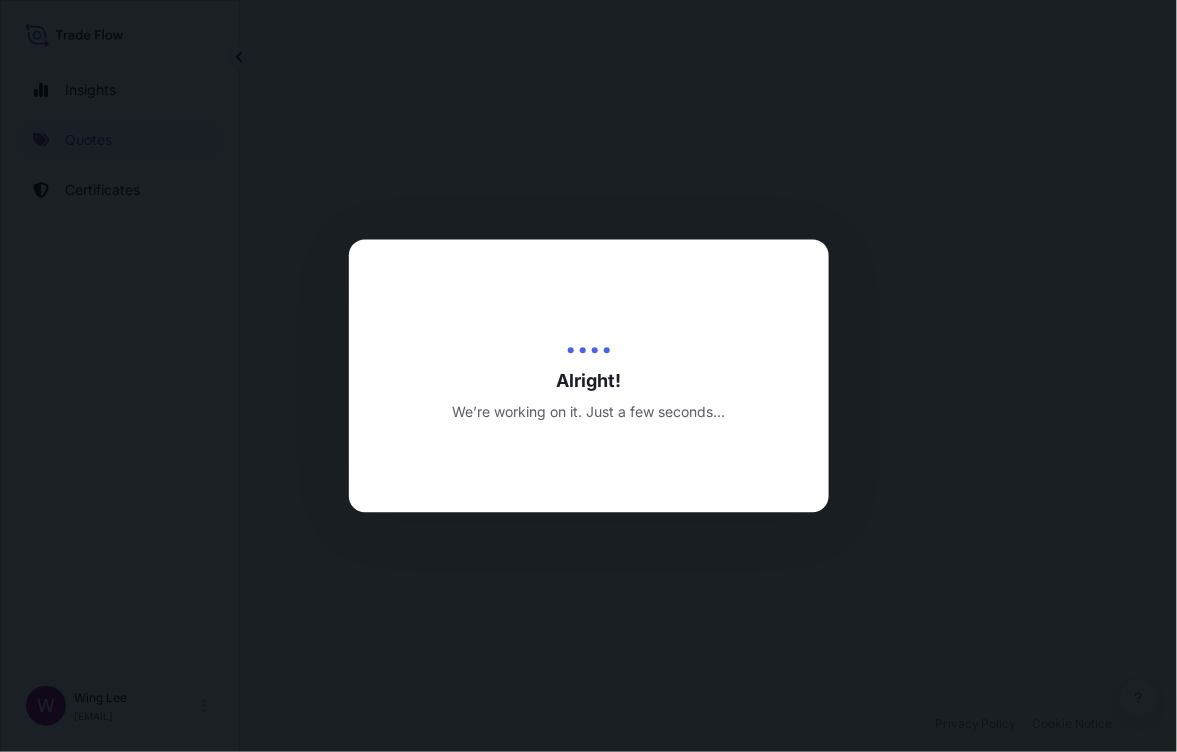 select on "27" 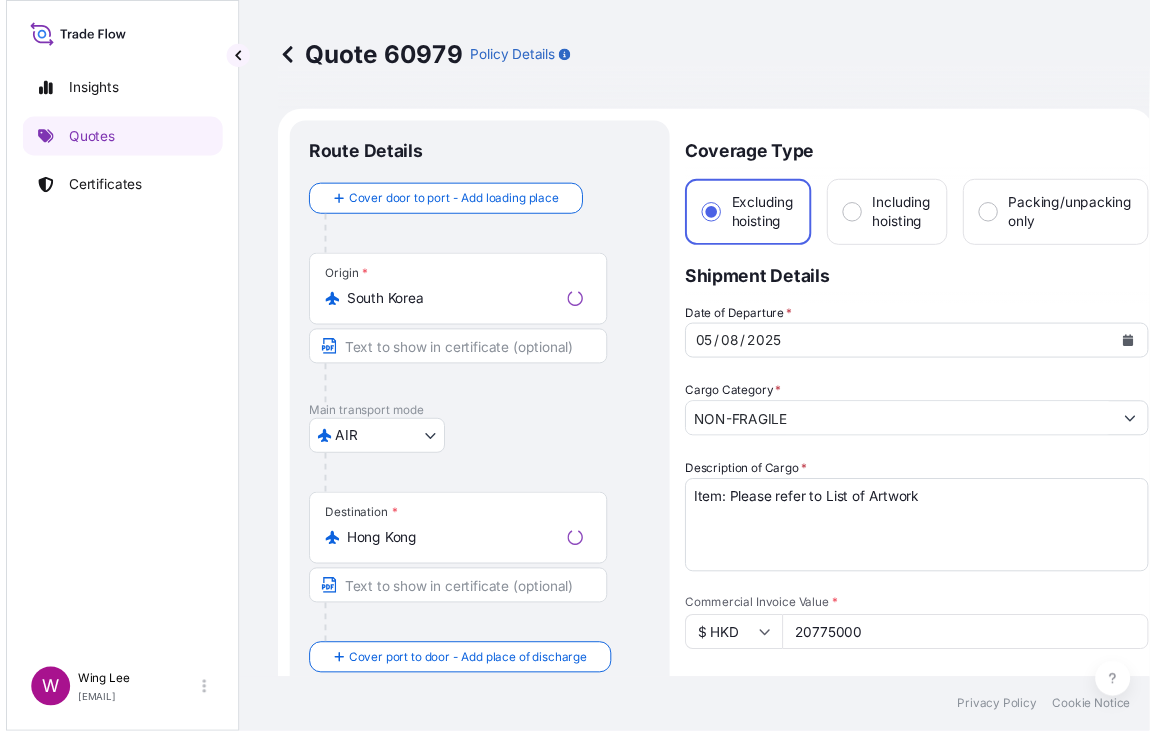 scroll, scrollTop: 0, scrollLeft: 22, axis: horizontal 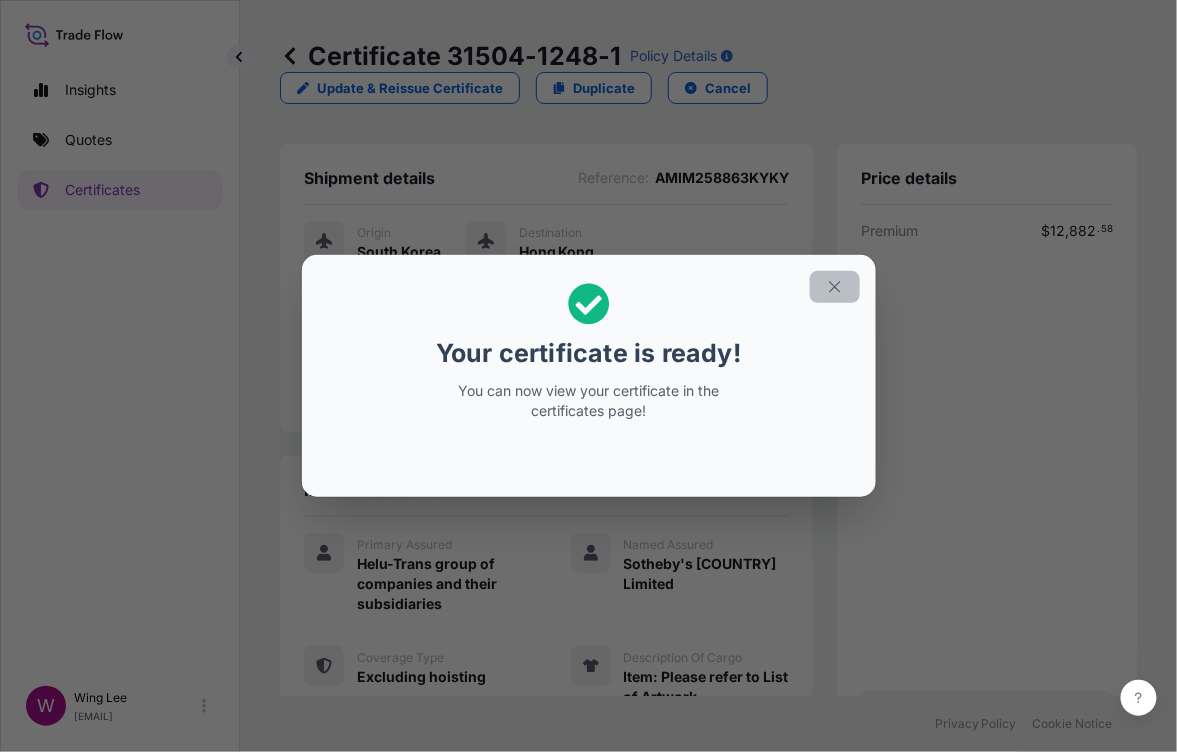click at bounding box center [835, 287] 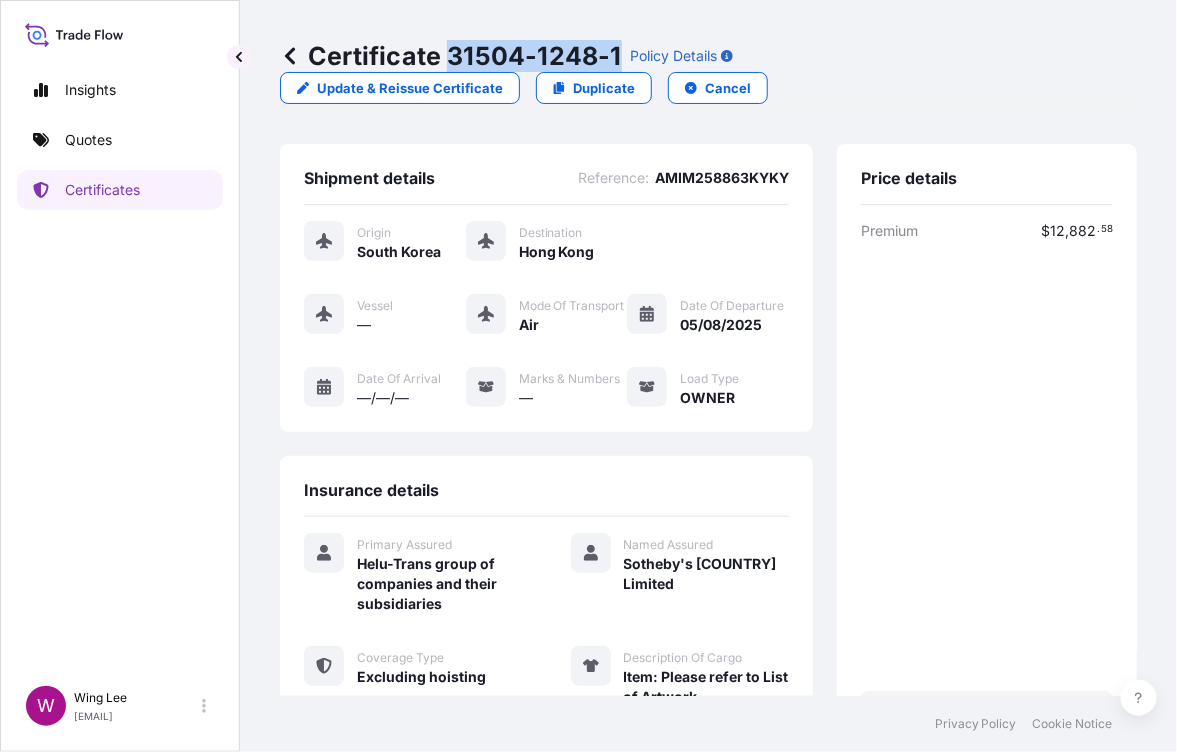 drag, startPoint x: 446, startPoint y: 52, endPoint x: 614, endPoint y: 52, distance: 168 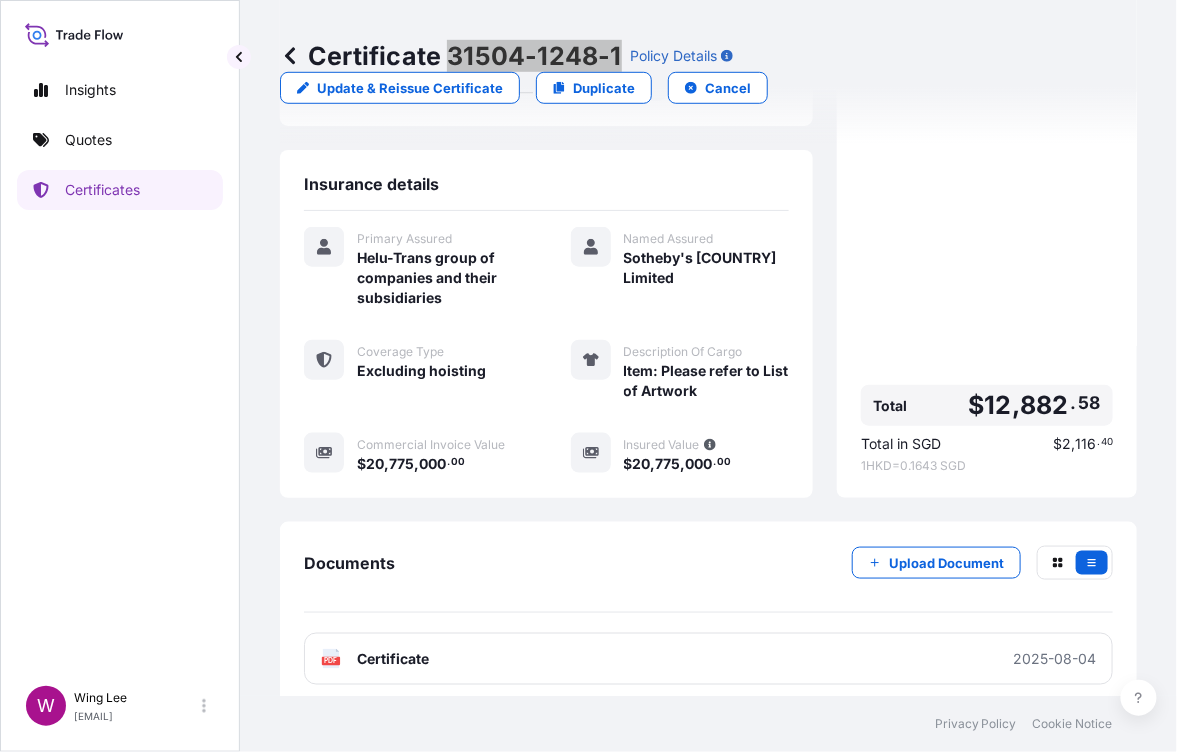scroll, scrollTop: 328, scrollLeft: 0, axis: vertical 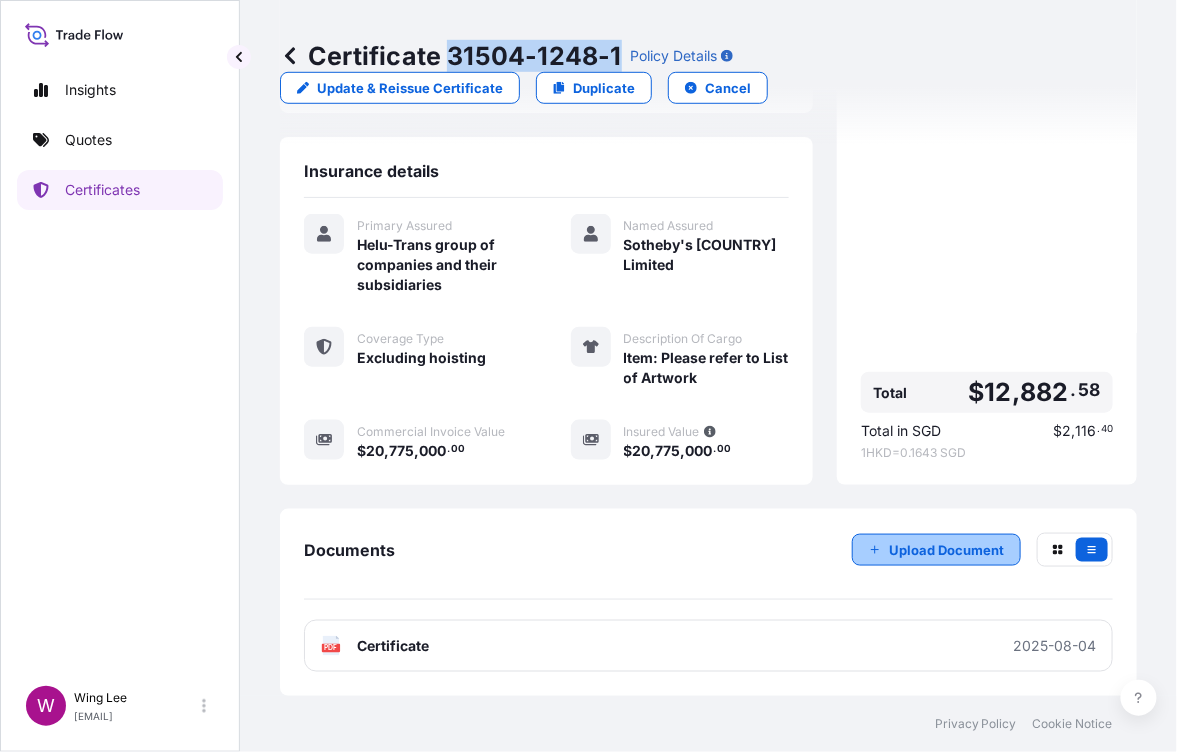 click on "Upload Document" at bounding box center (946, 550) 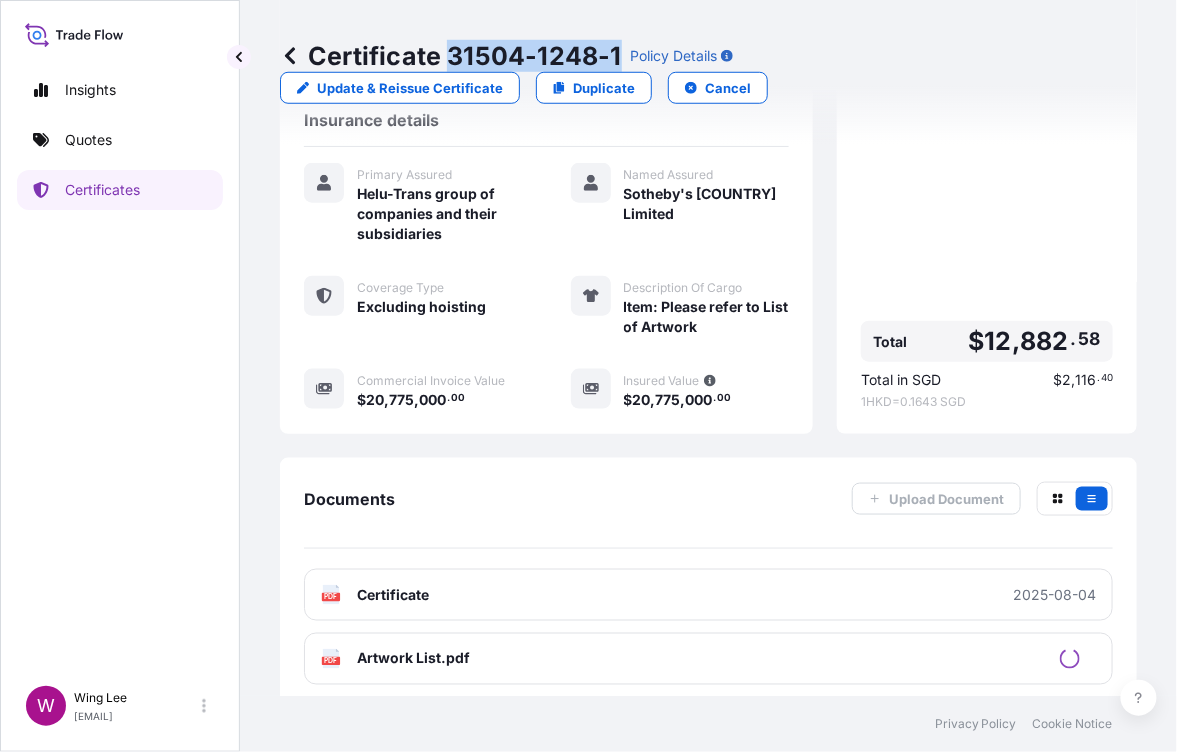 scroll, scrollTop: 392, scrollLeft: 0, axis: vertical 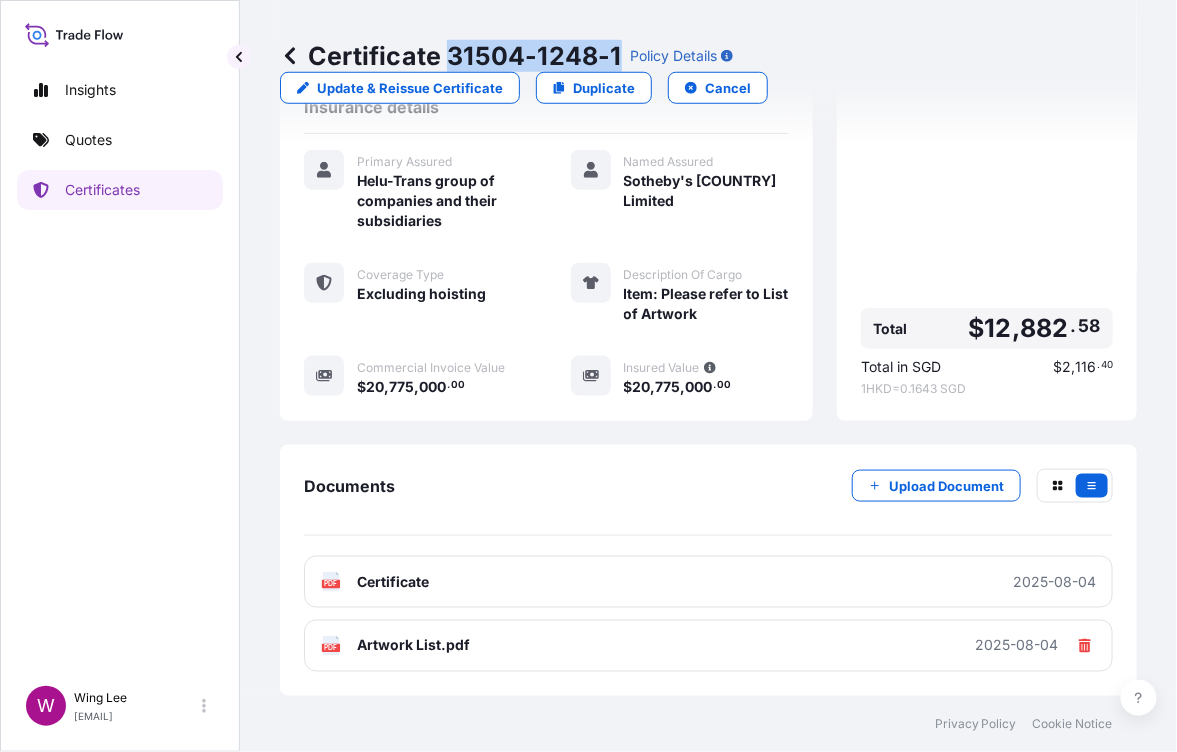 click on "Certificate 31504-1248-1" at bounding box center [451, 56] 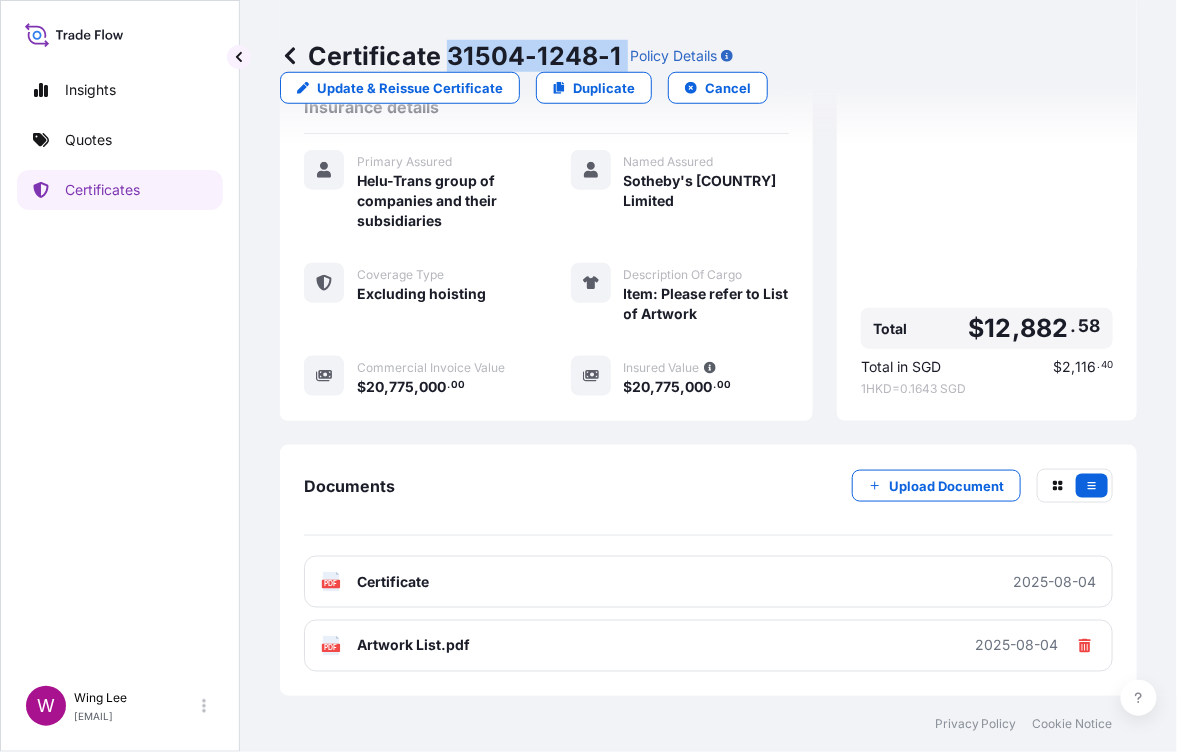 drag, startPoint x: 449, startPoint y: 50, endPoint x: 626, endPoint y: 49, distance: 177.00282 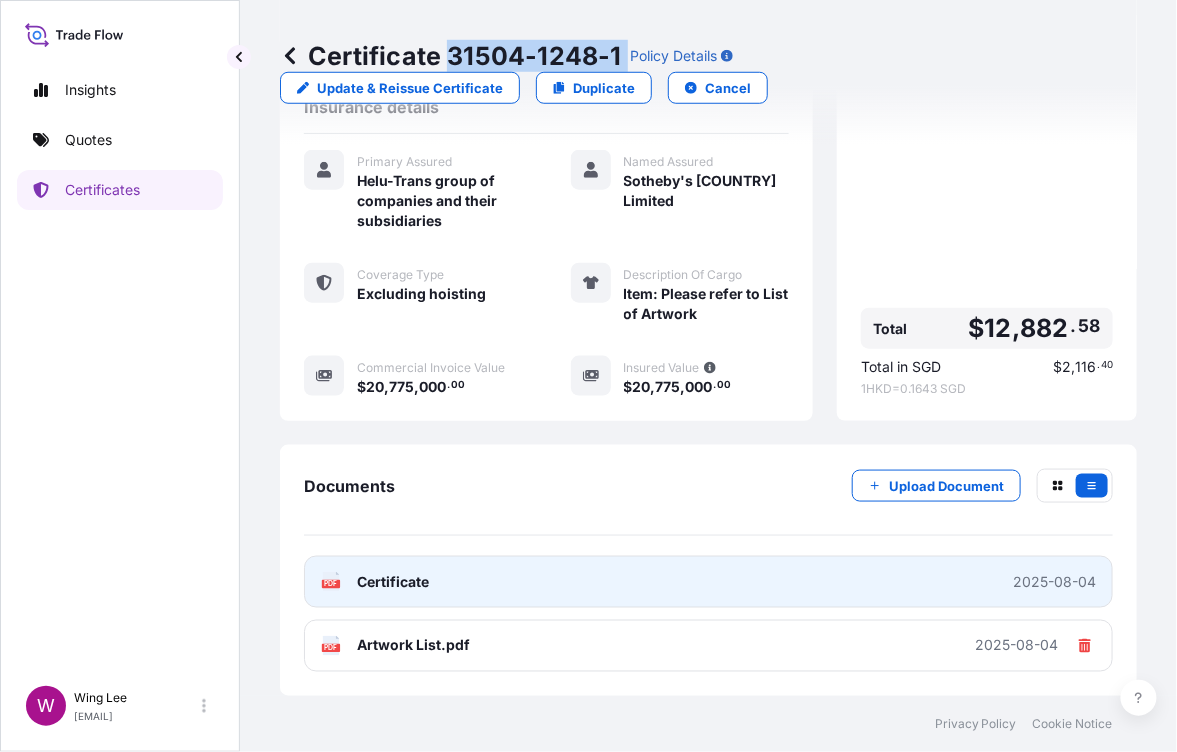 click on "PDF" 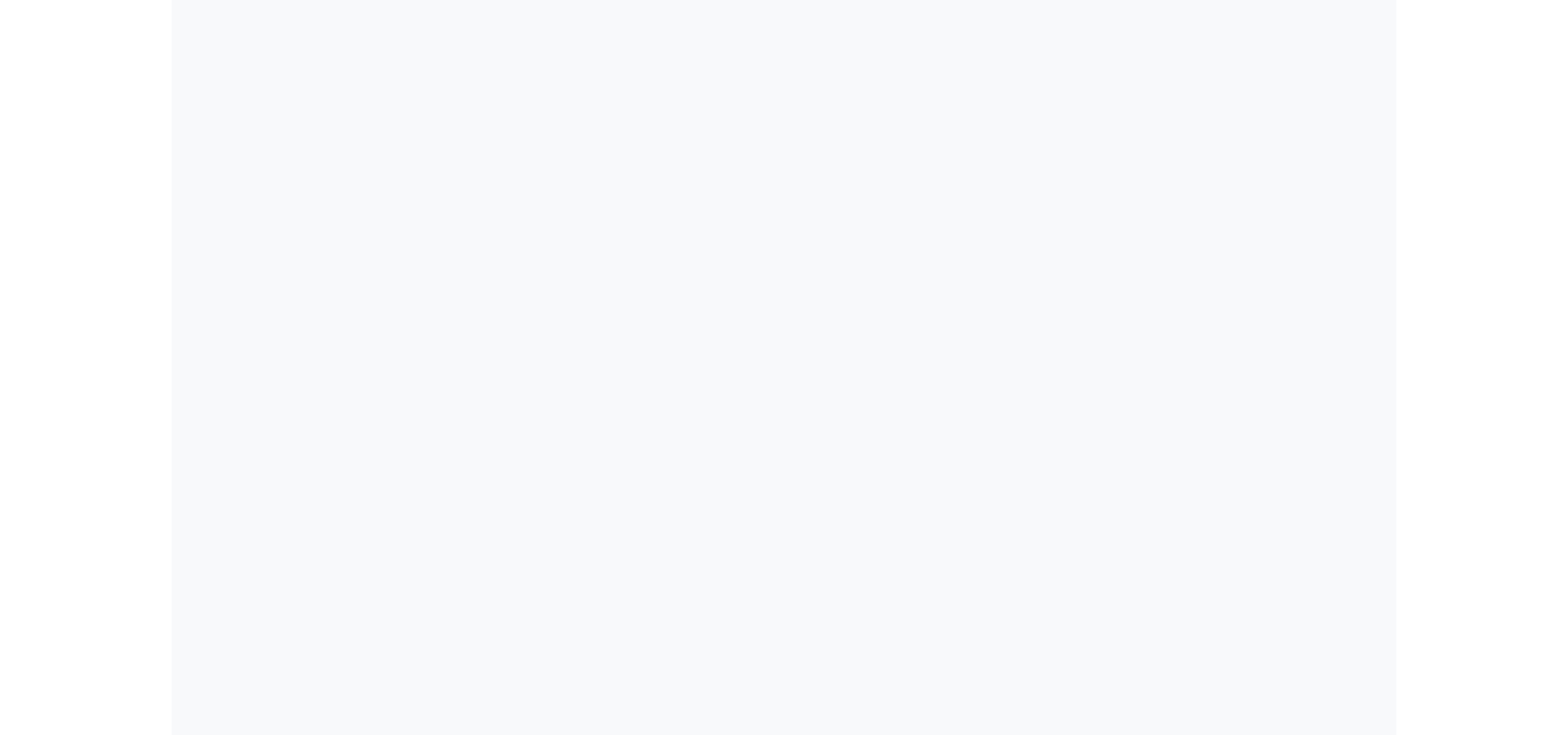 scroll, scrollTop: 0, scrollLeft: 0, axis: both 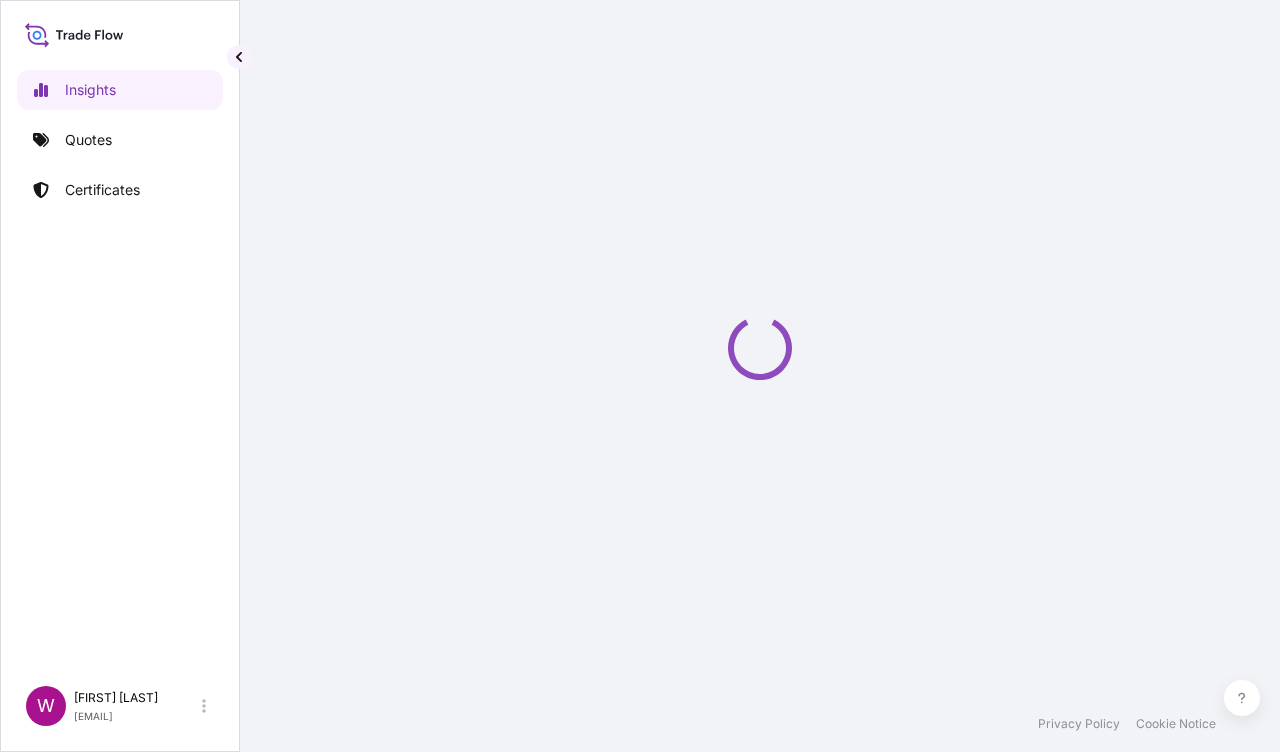select on "2025" 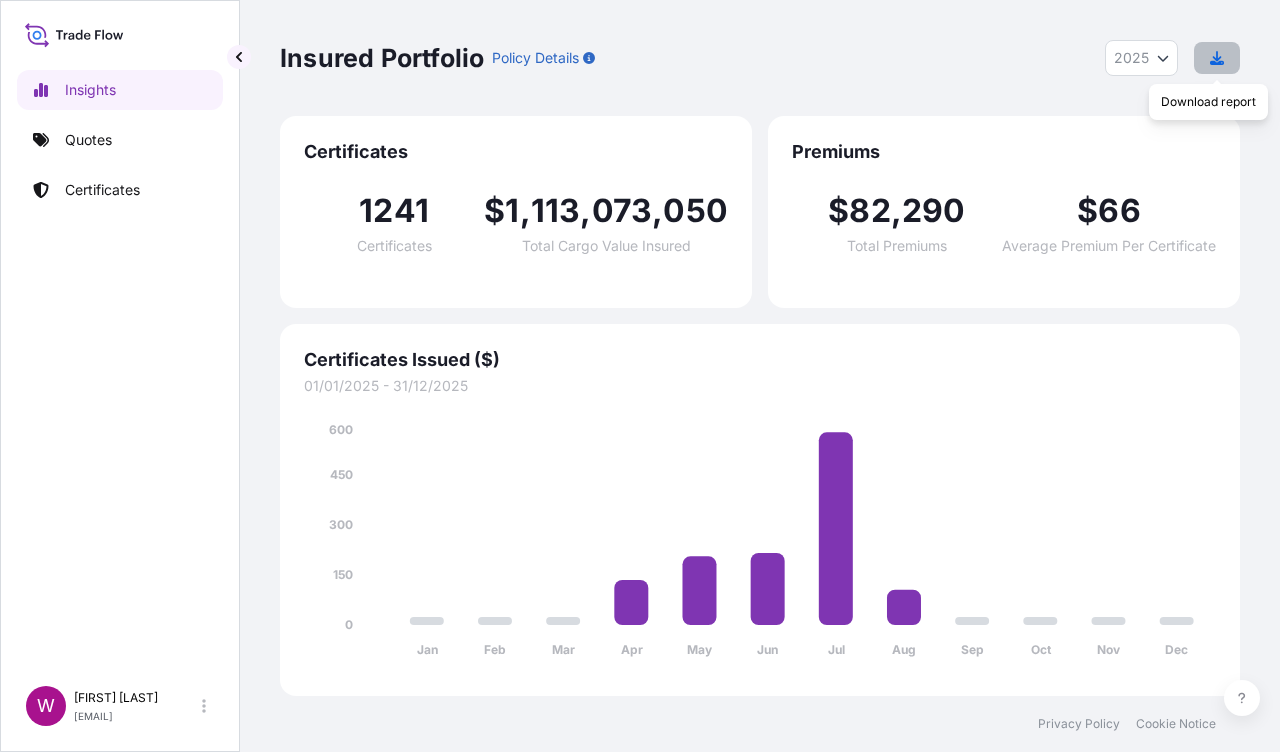 click 